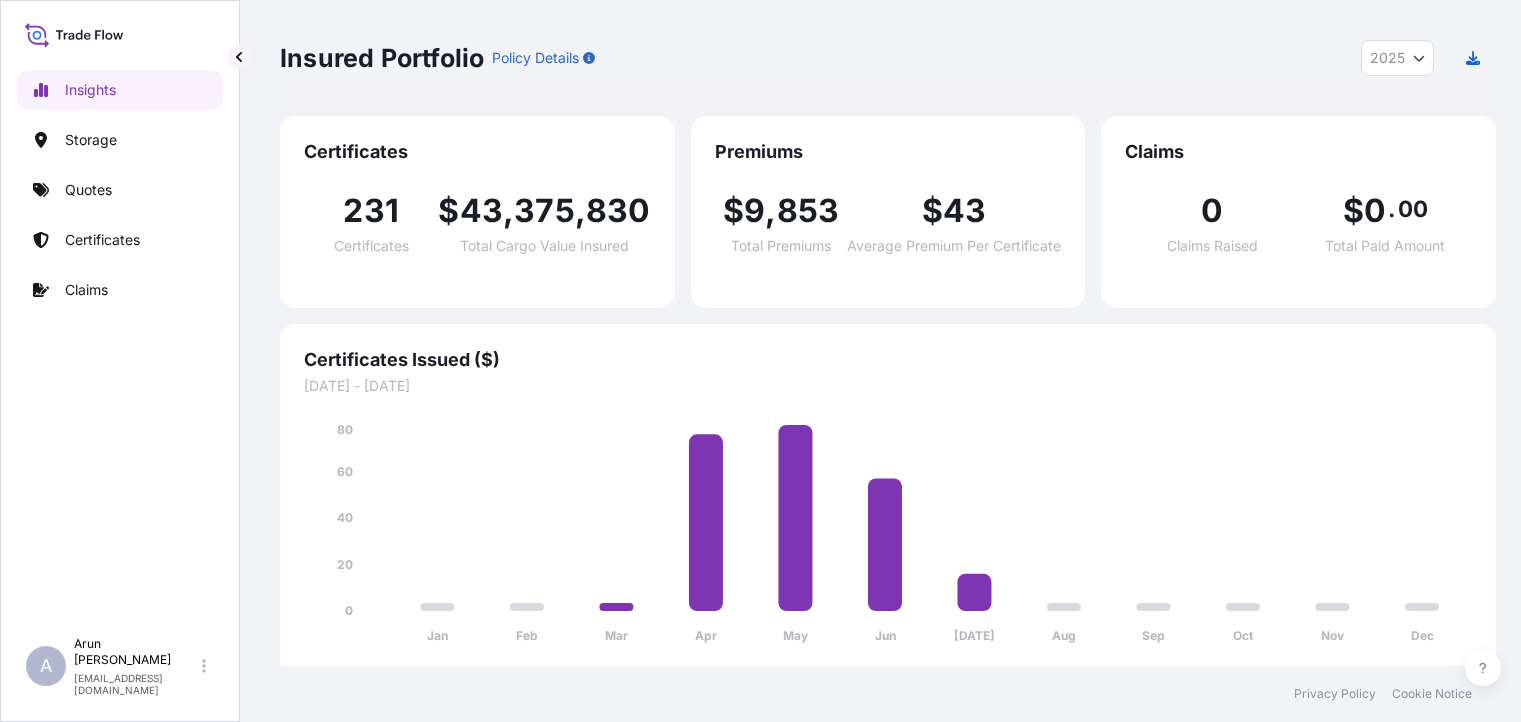 select on "2025" 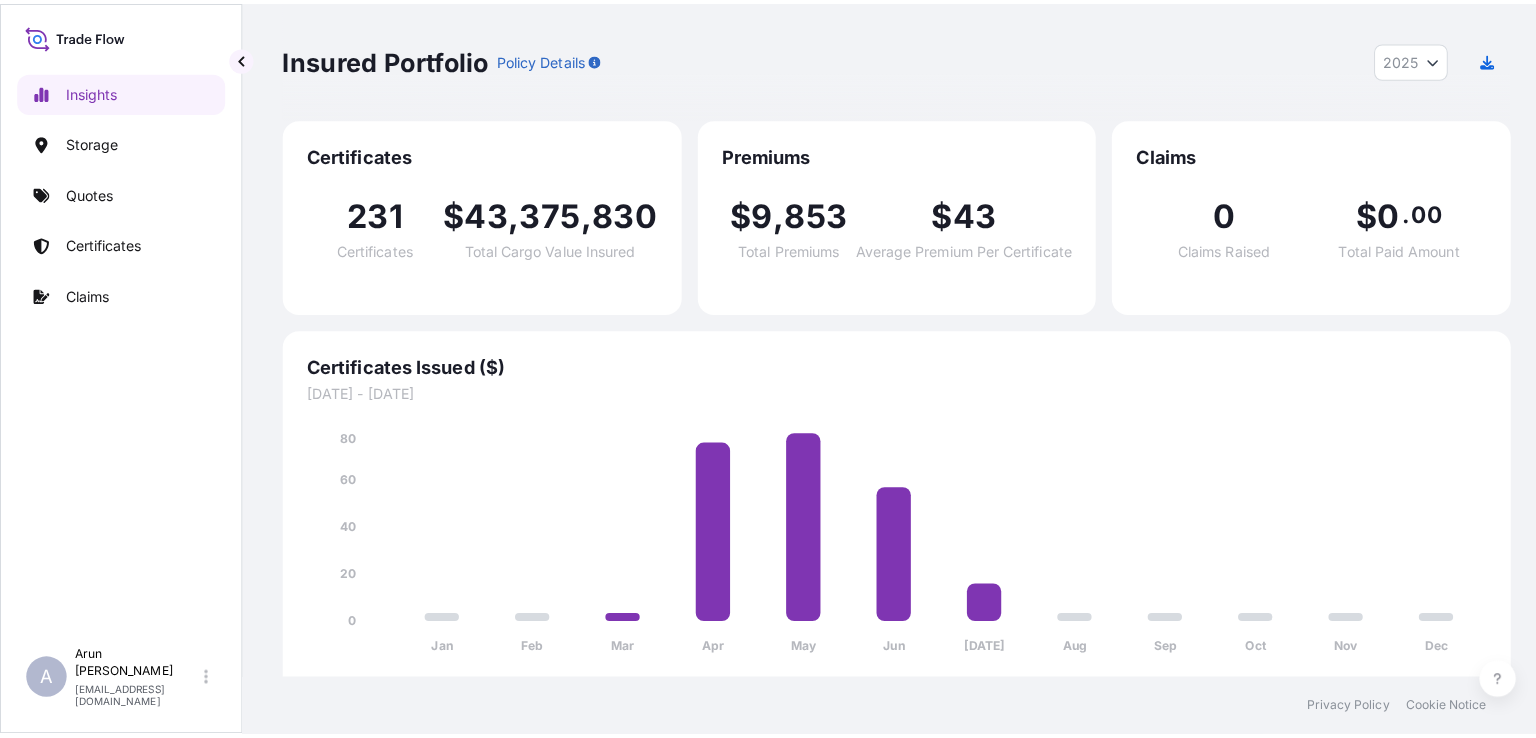 scroll, scrollTop: 0, scrollLeft: 0, axis: both 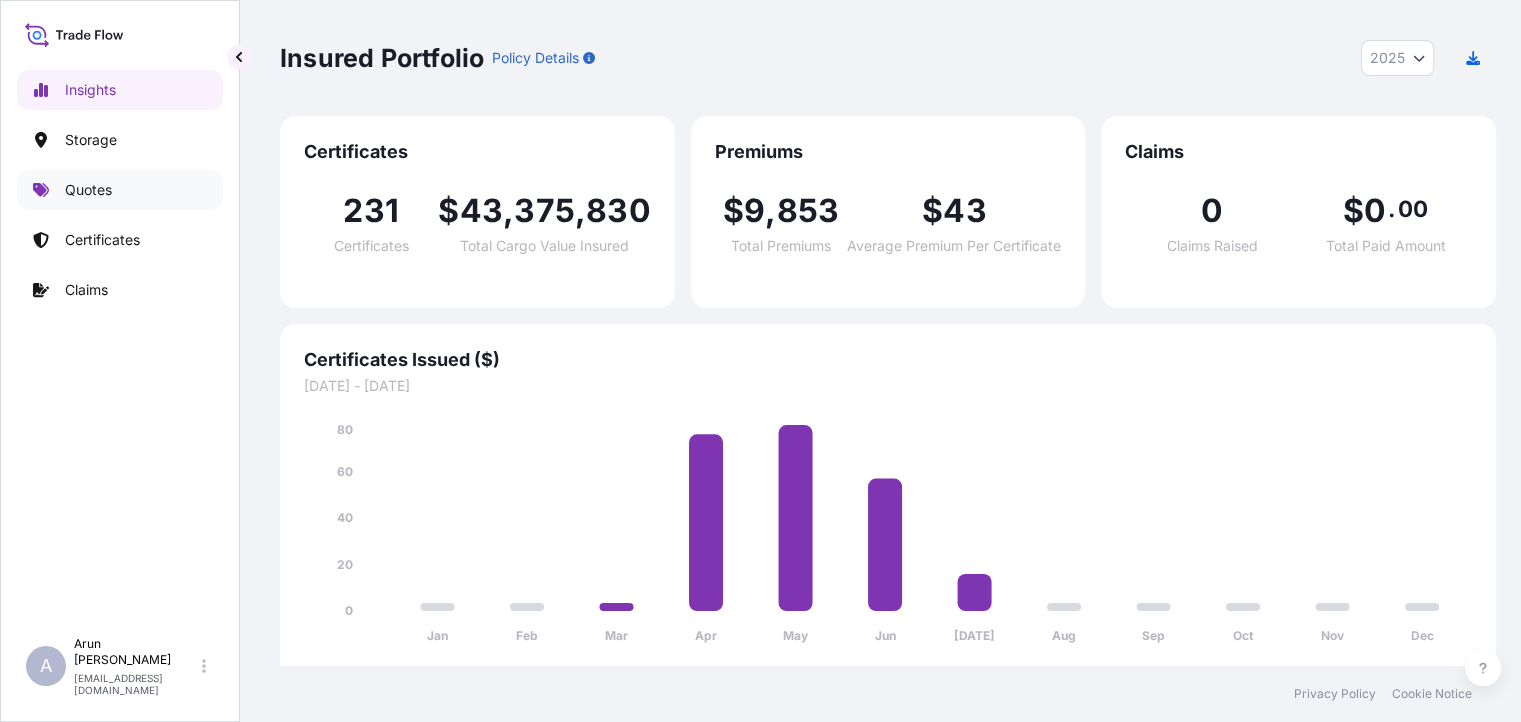 click on "Quotes" at bounding box center (88, 190) 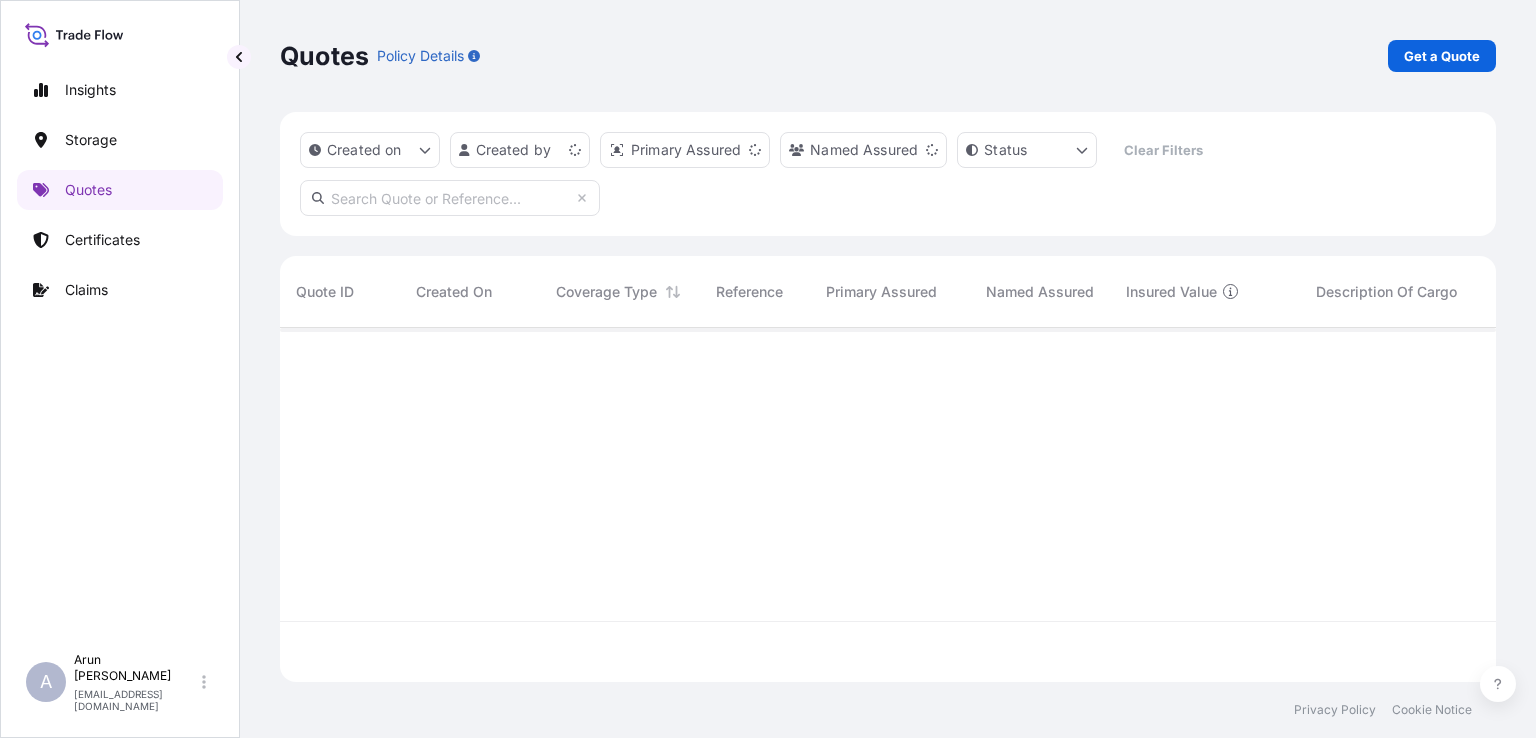 scroll, scrollTop: 16, scrollLeft: 16, axis: both 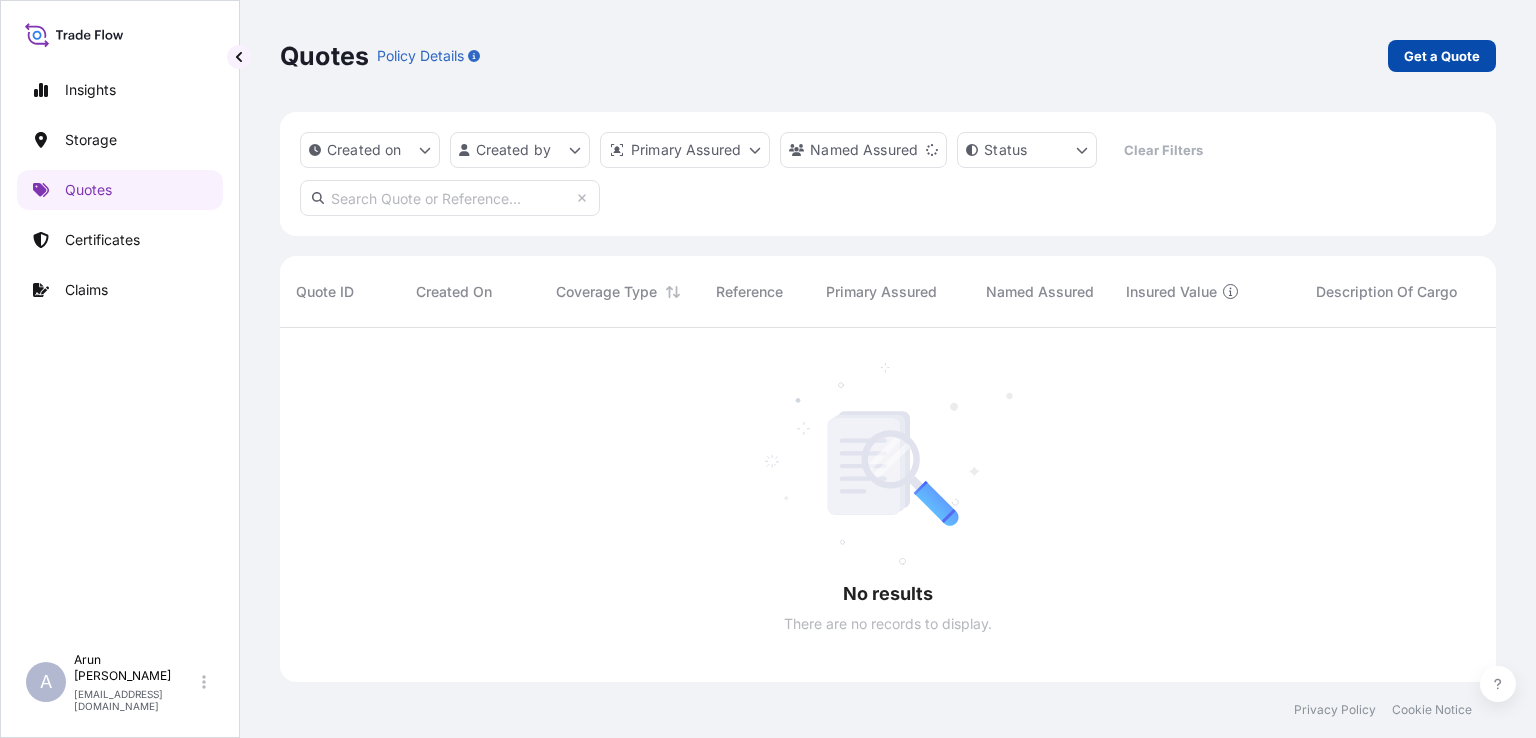 click on "Get a Quote" at bounding box center [1442, 56] 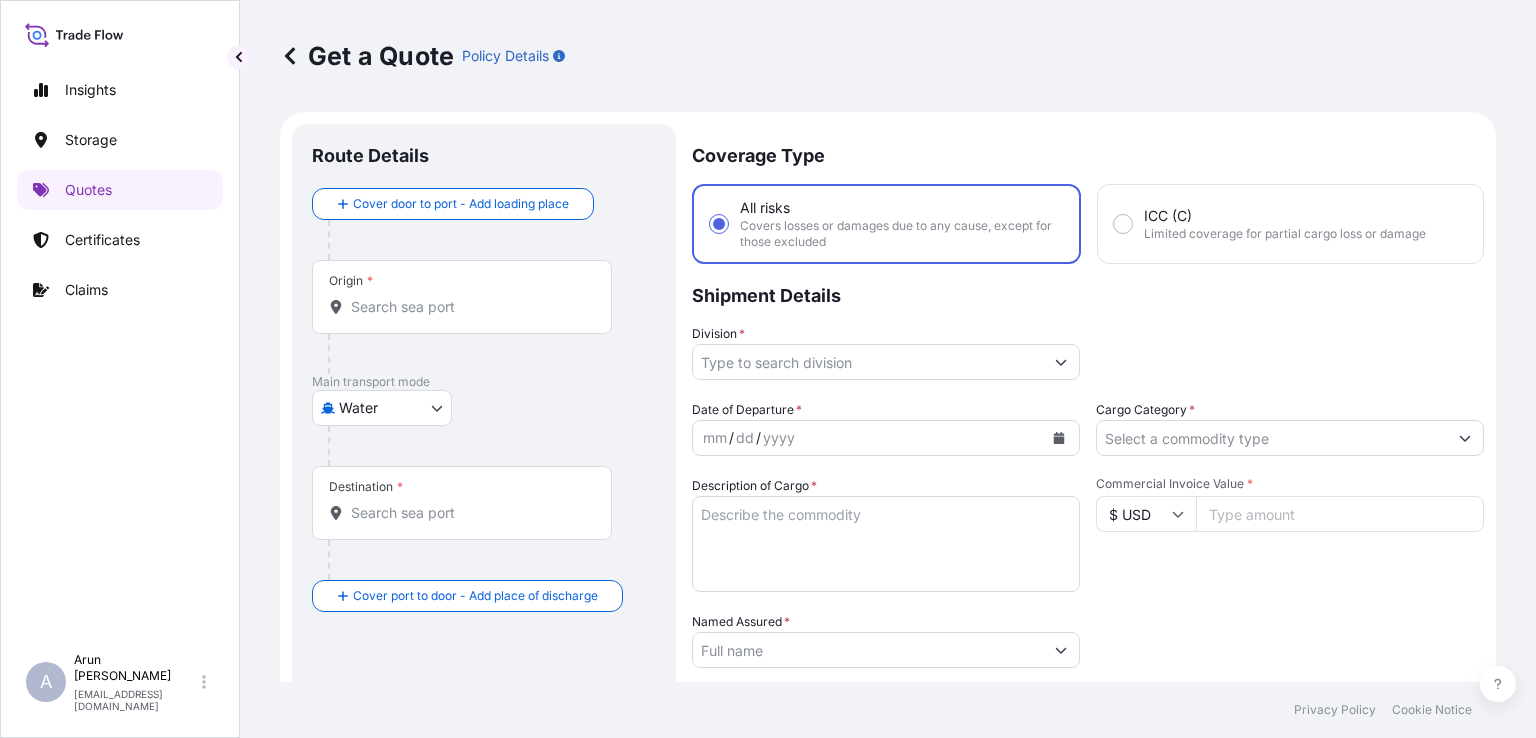 scroll, scrollTop: 32, scrollLeft: 0, axis: vertical 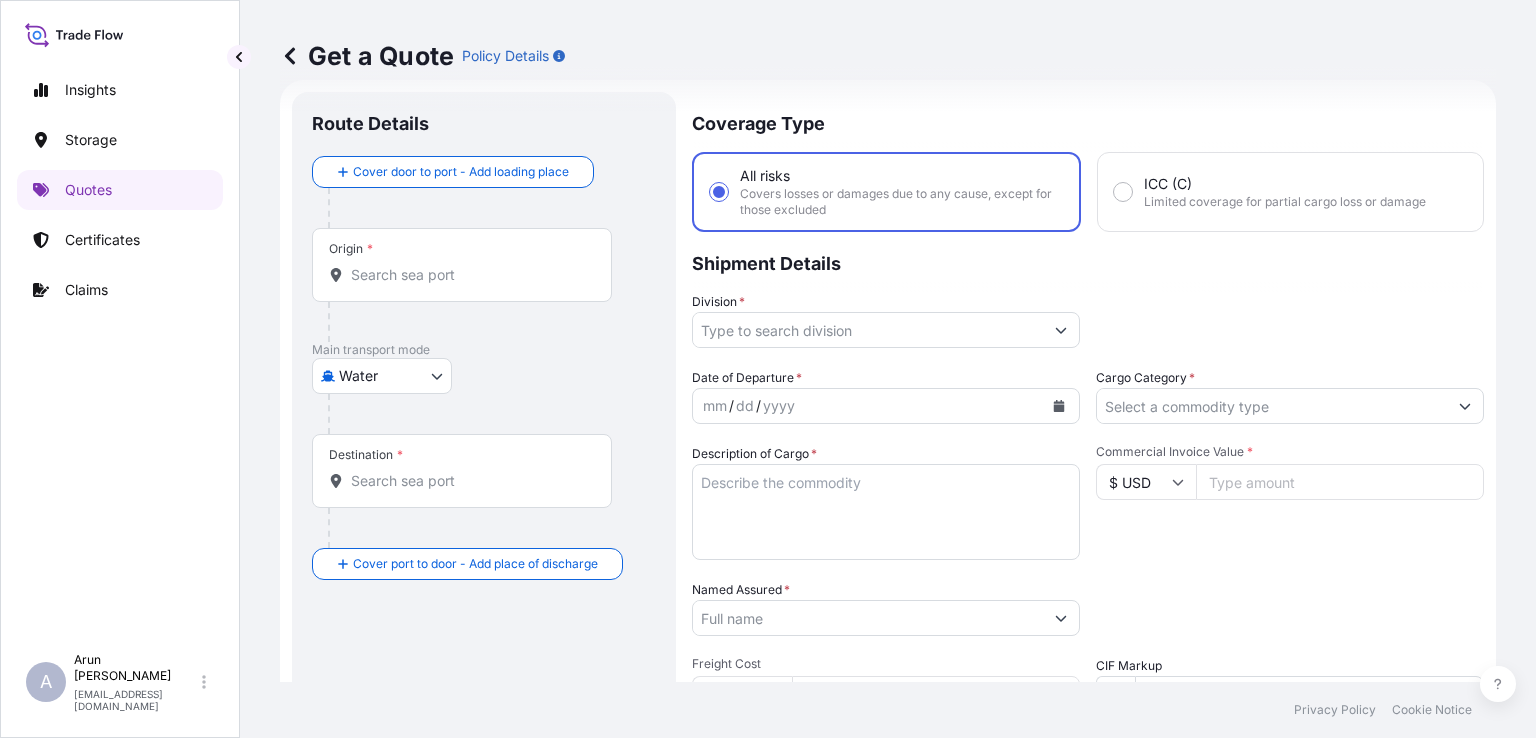 click on "Insights Storage Quotes Certificates Claims A [PERSON_NAME] [PERSON_NAME][EMAIL_ADDRESS][DOMAIN_NAME] Get a Quote Policy Details Route Details   Cover door to port - Add loading place Place of loading Road / [GEOGRAPHIC_DATA] / Inland Origin * Main transport mode Water Air Water Inland Destination * Cover port to door - Add place of discharge Road / Inland Road / Inland Place of Discharge Coverage Type All risks Covers losses or damages due to any cause, except for those excluded ICC (C) Limited coverage for partial cargo loss or damage Shipment Details Division * Date of Departure * mm / dd / yyyy Cargo Category * Description of Cargo * Commercial Invoice Value   * $ USD Named Assured * Packing Category Select a packing category Please select a primary mode of transportation first. Freight Cost   $ USD CIF Markup % 10 Reference Duty Cost   $ USD Vessel name Marks & Numbers Letter of Credit This shipment has a letter of credit Letter of credit * Letter of credit may not exceed 12000 characters Get a Quote
0" at bounding box center [768, 369] 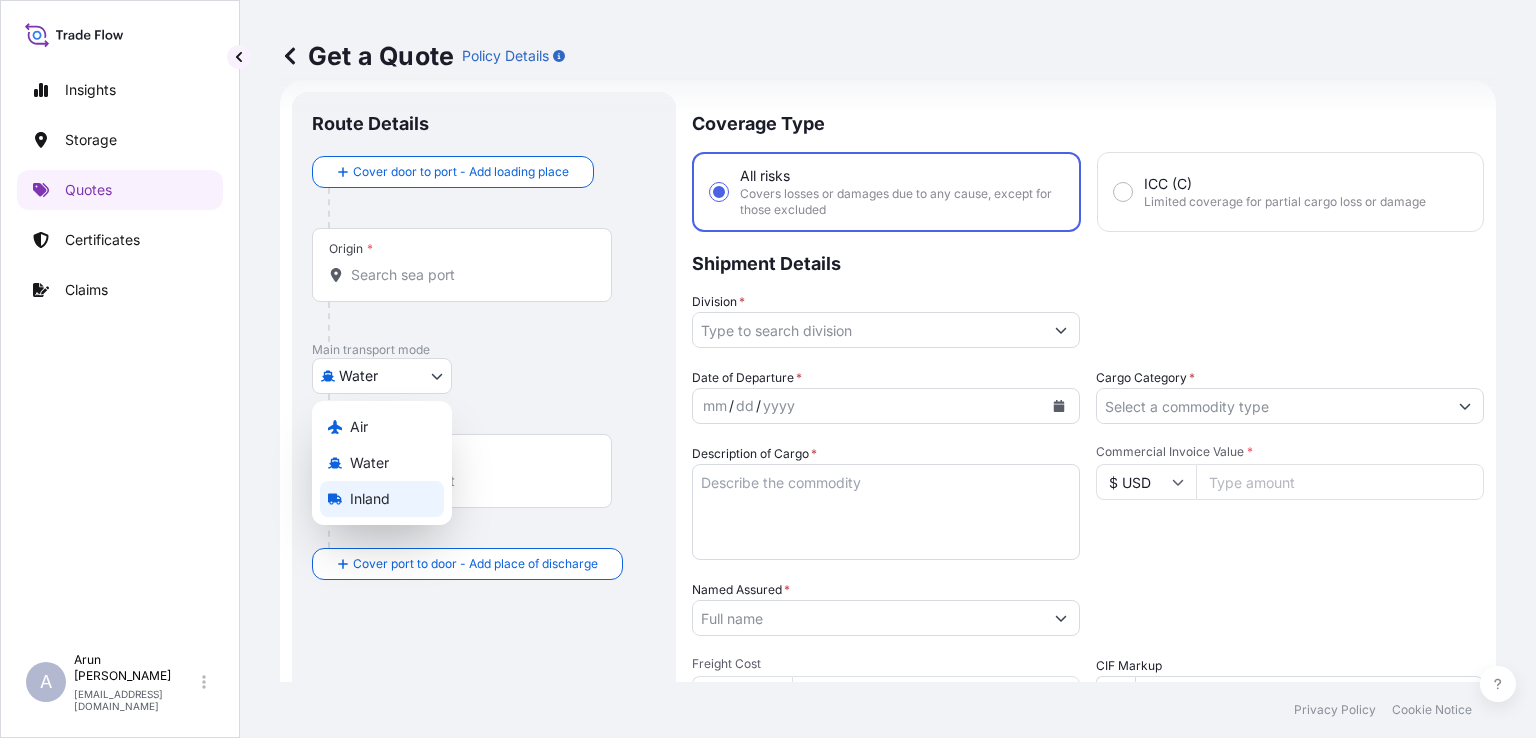 click on "Inland" at bounding box center (382, 499) 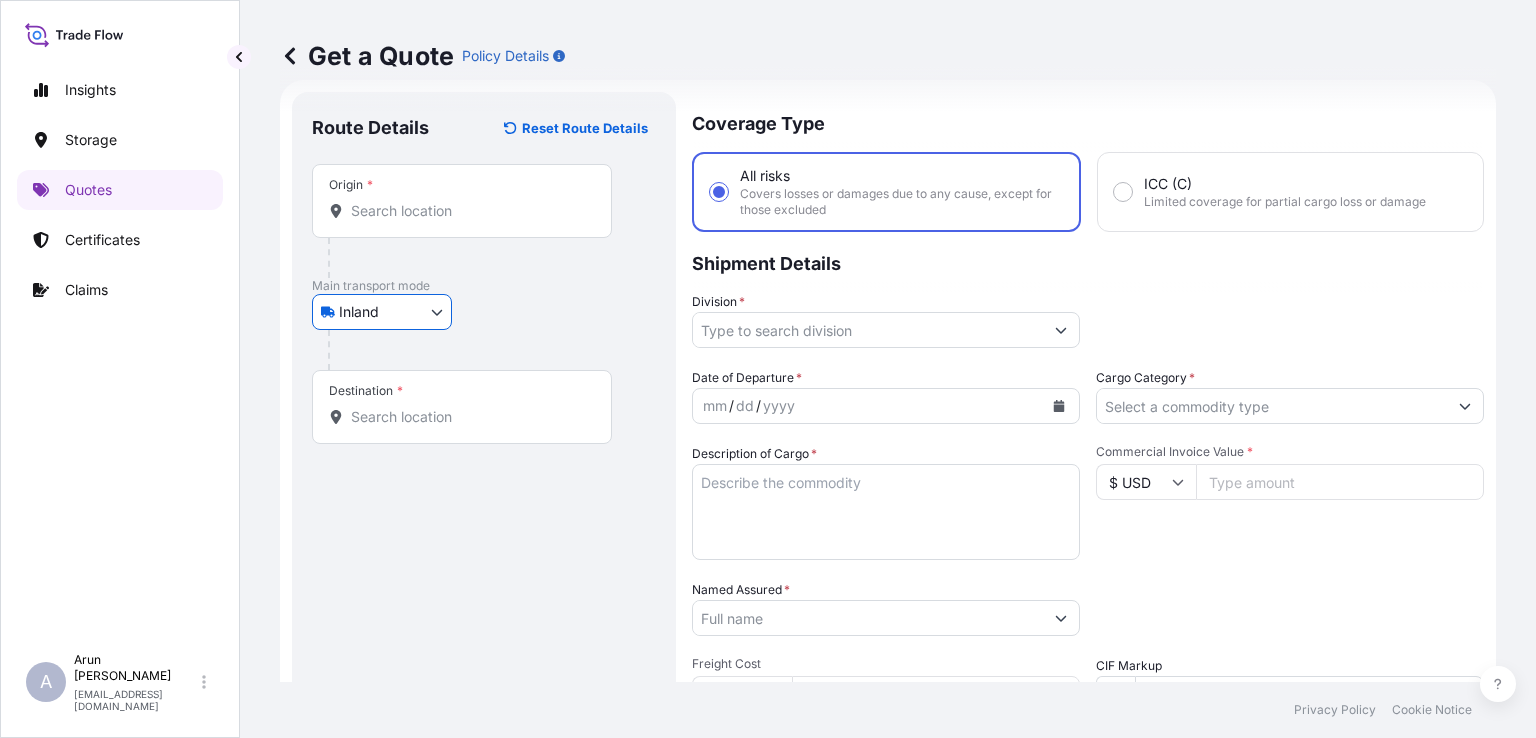 click on "Origin *" at bounding box center [469, 211] 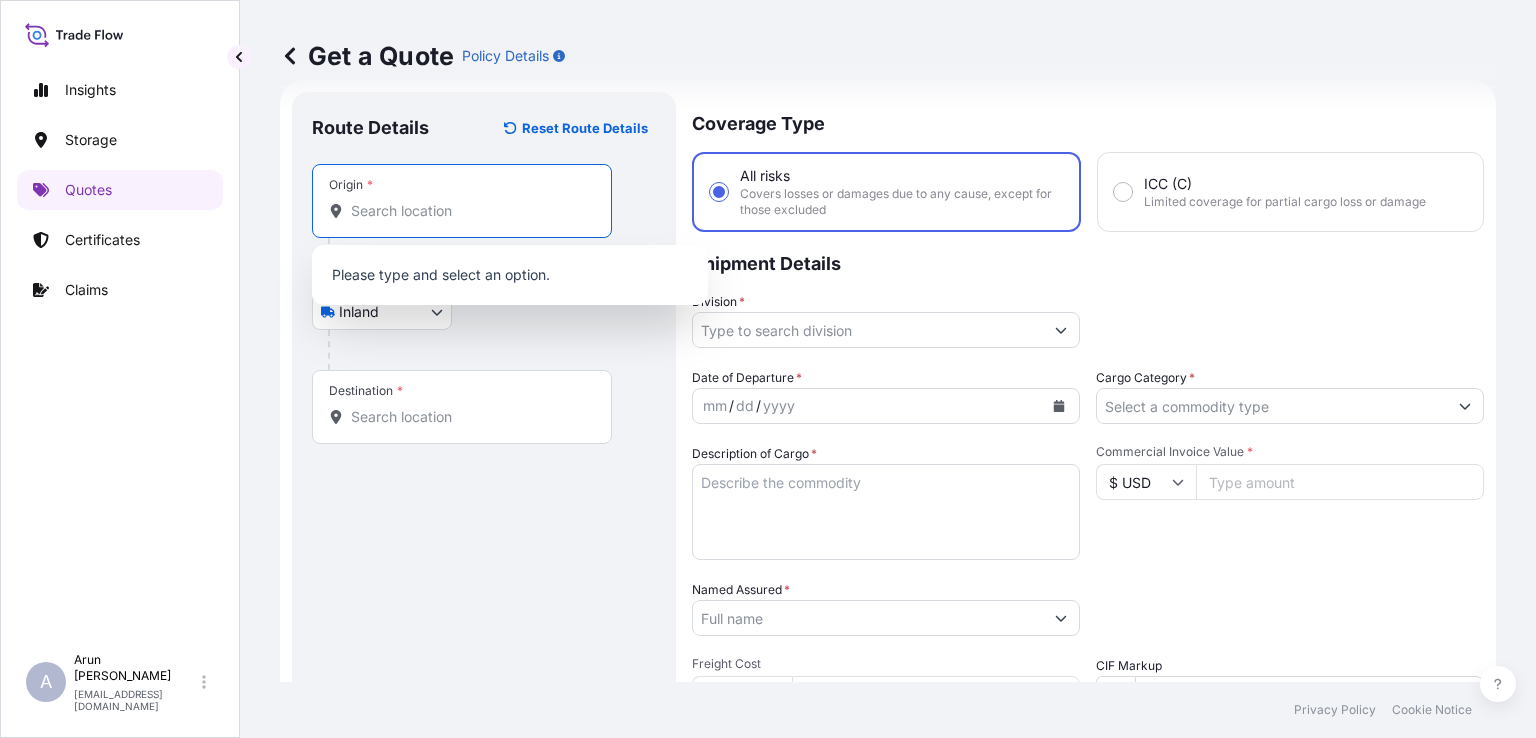 click on "Origin *" at bounding box center [462, 201] 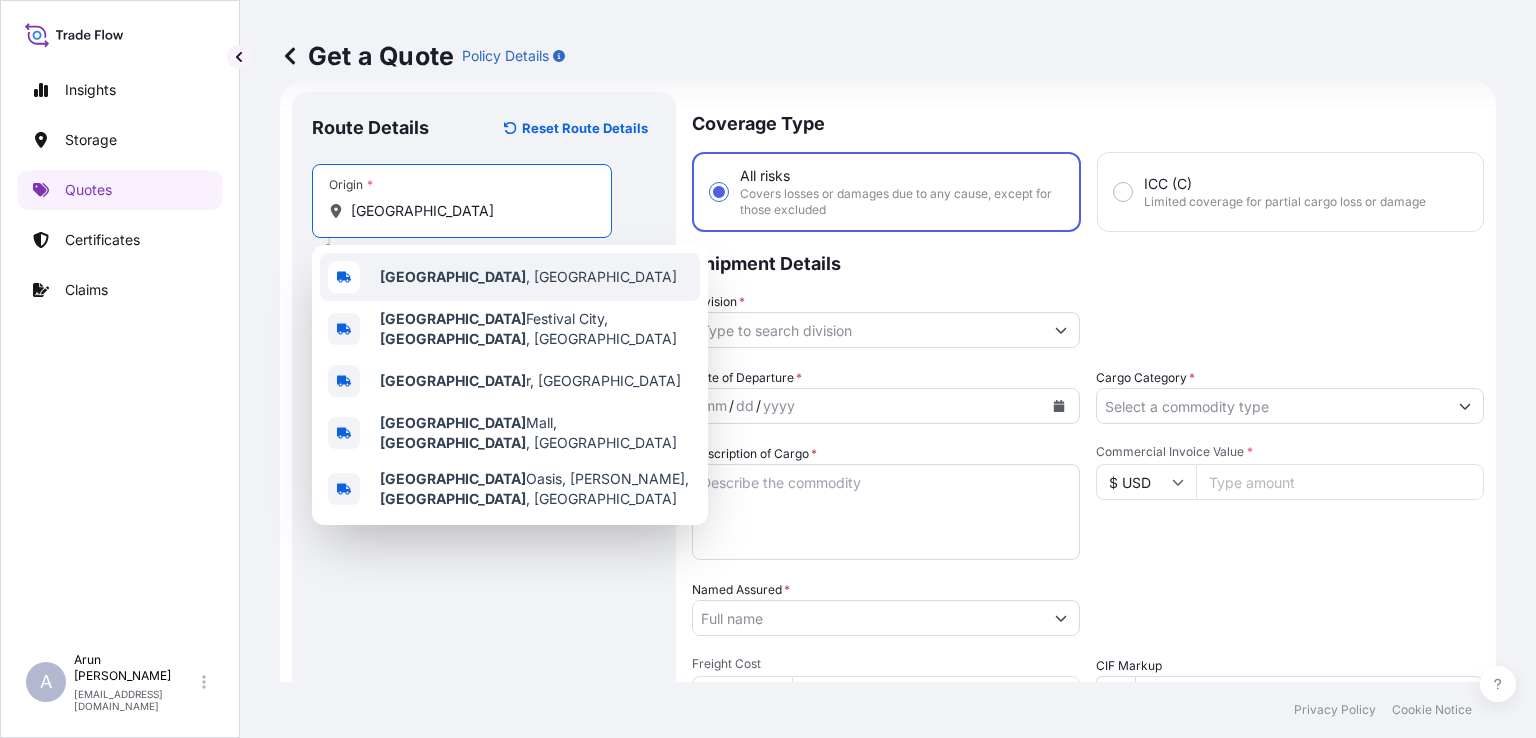 click on "[GEOGRAPHIC_DATA] , [GEOGRAPHIC_DATA]" at bounding box center (510, 277) 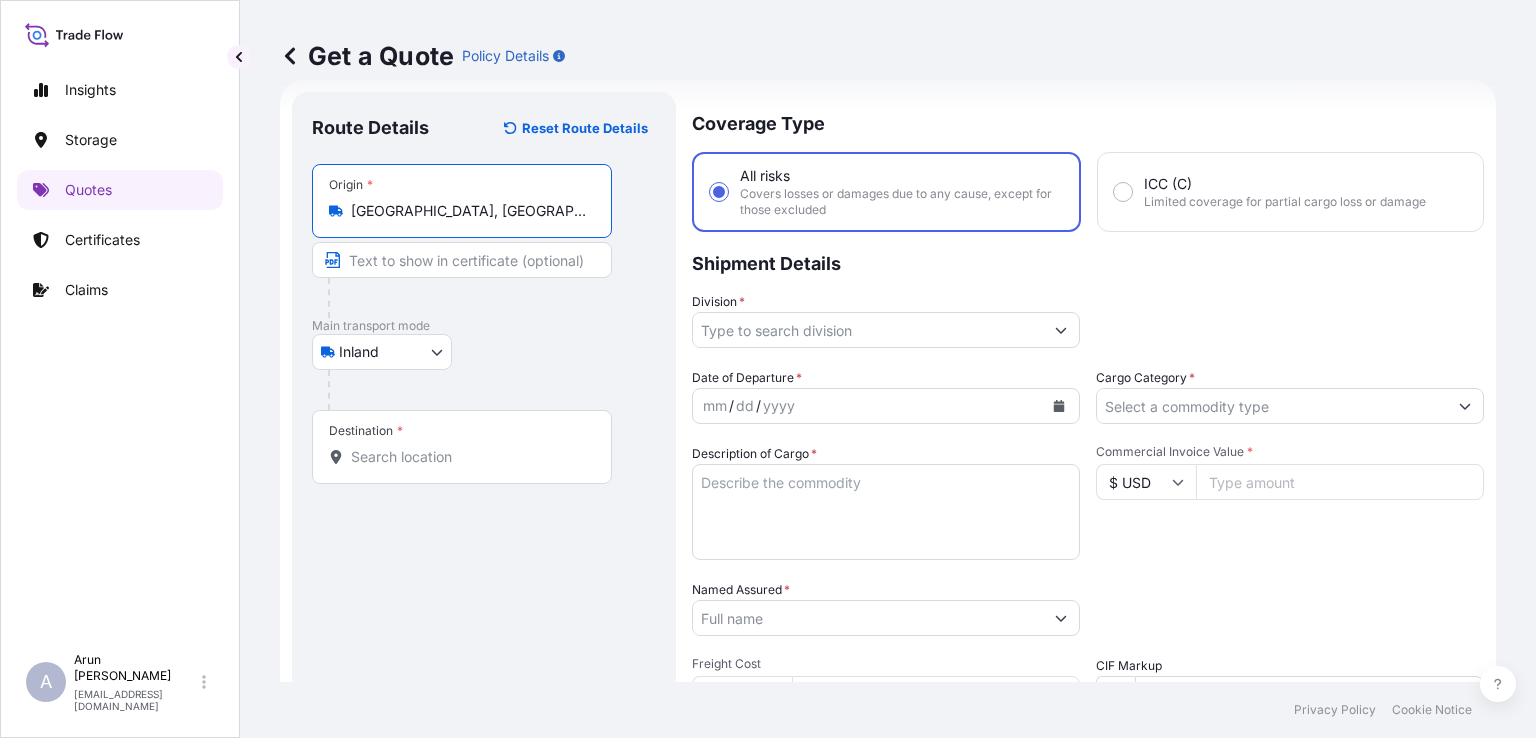 type on "[GEOGRAPHIC_DATA], [GEOGRAPHIC_DATA]" 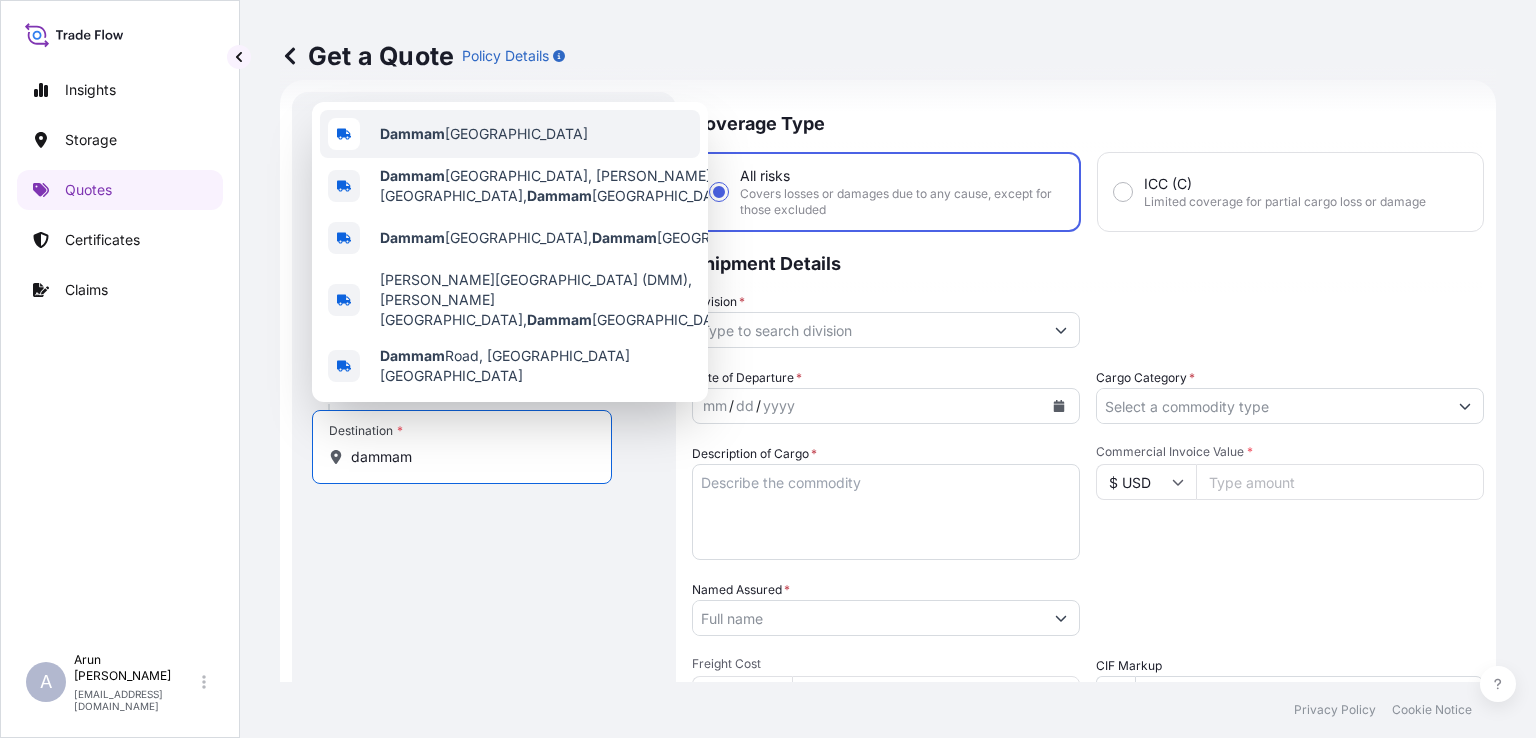 click on "Dammam  [GEOGRAPHIC_DATA]" at bounding box center [484, 134] 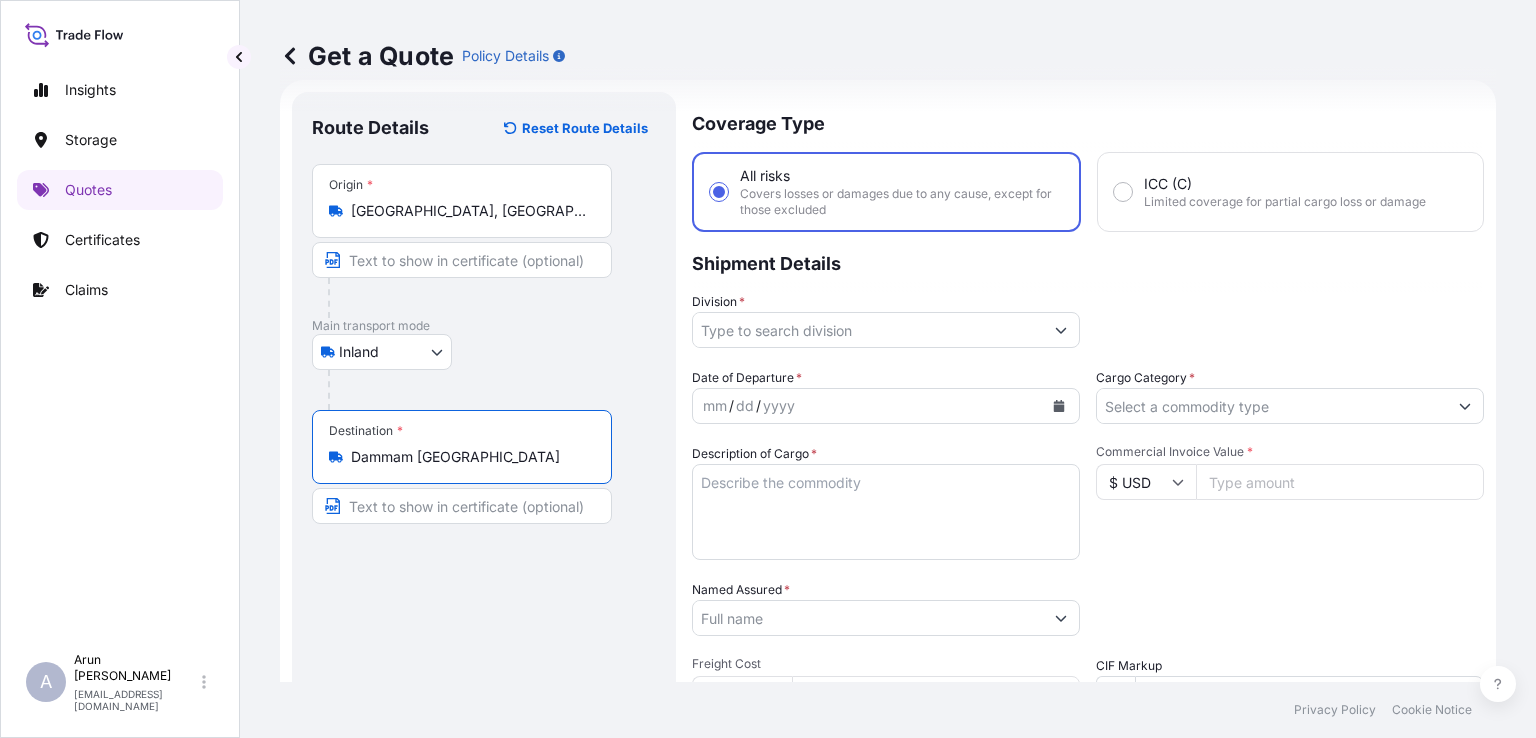 type on "Dammam [GEOGRAPHIC_DATA]" 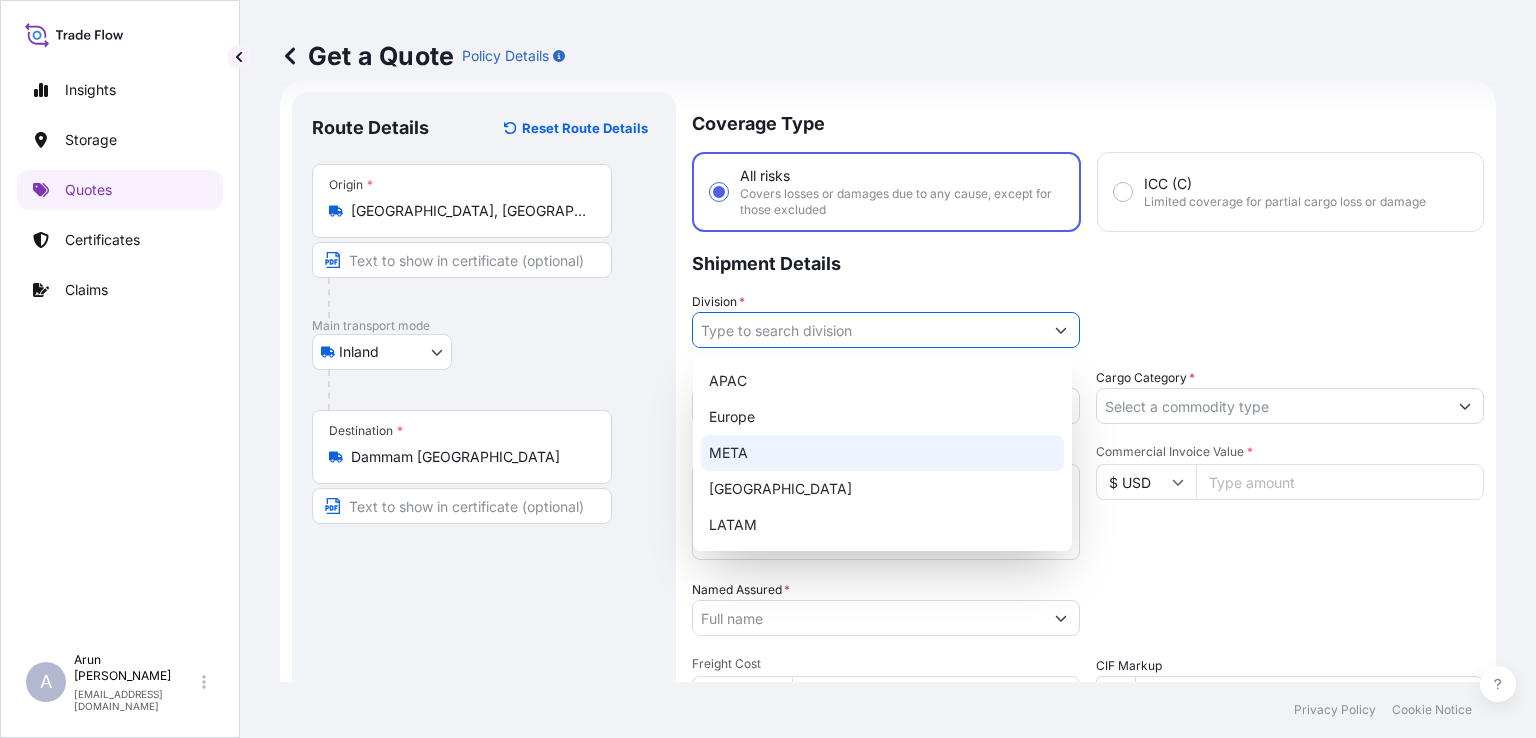 click on "META" at bounding box center [882, 453] 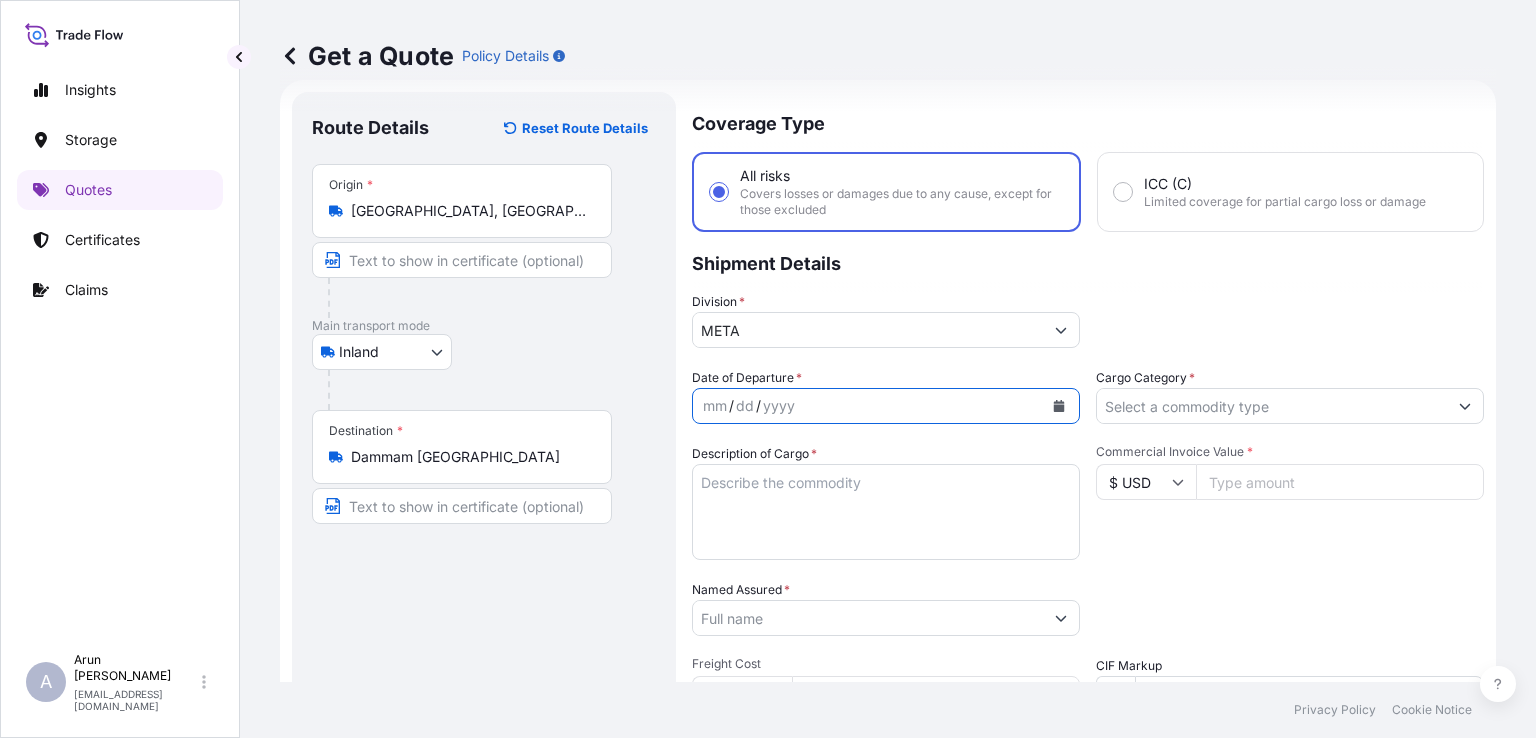 click 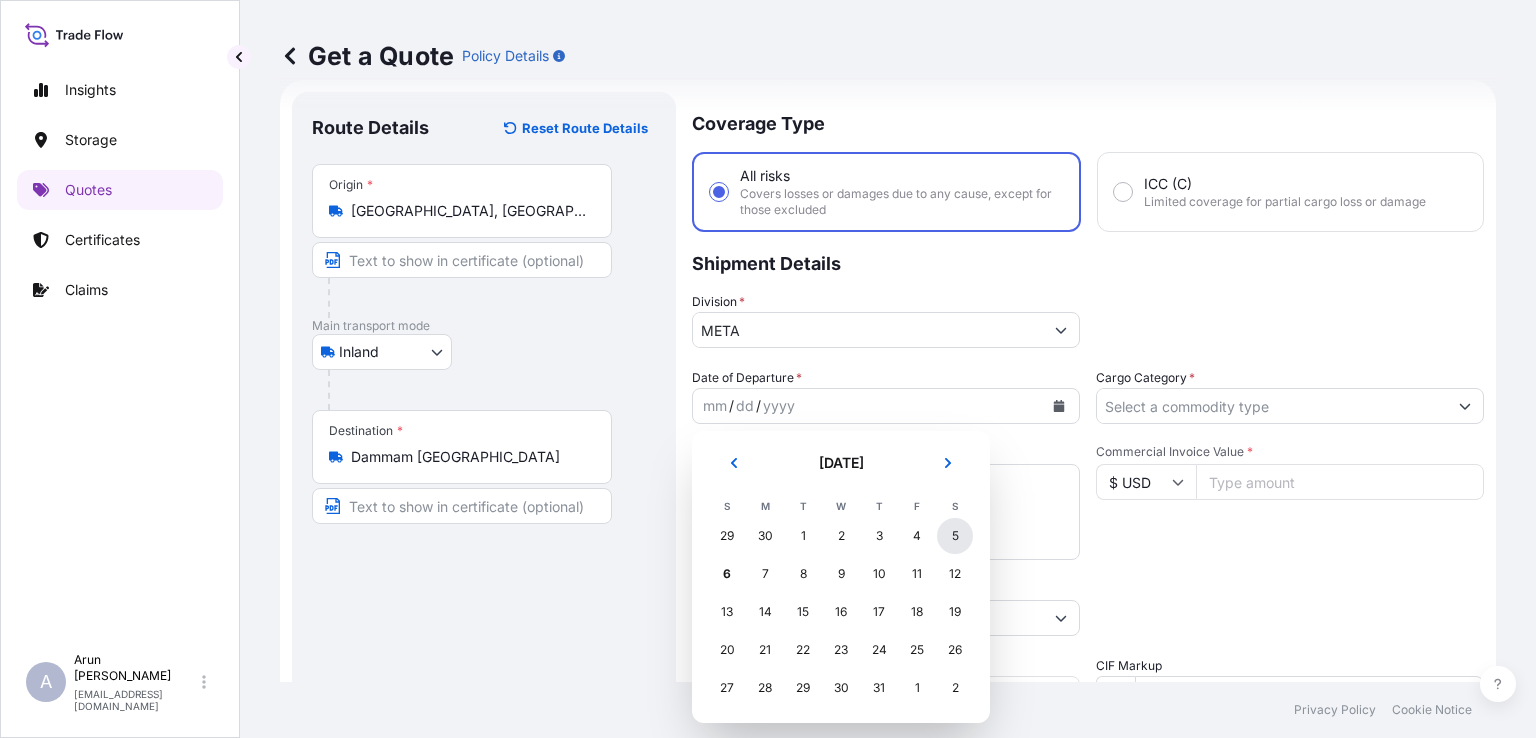 click on "5" at bounding box center [955, 536] 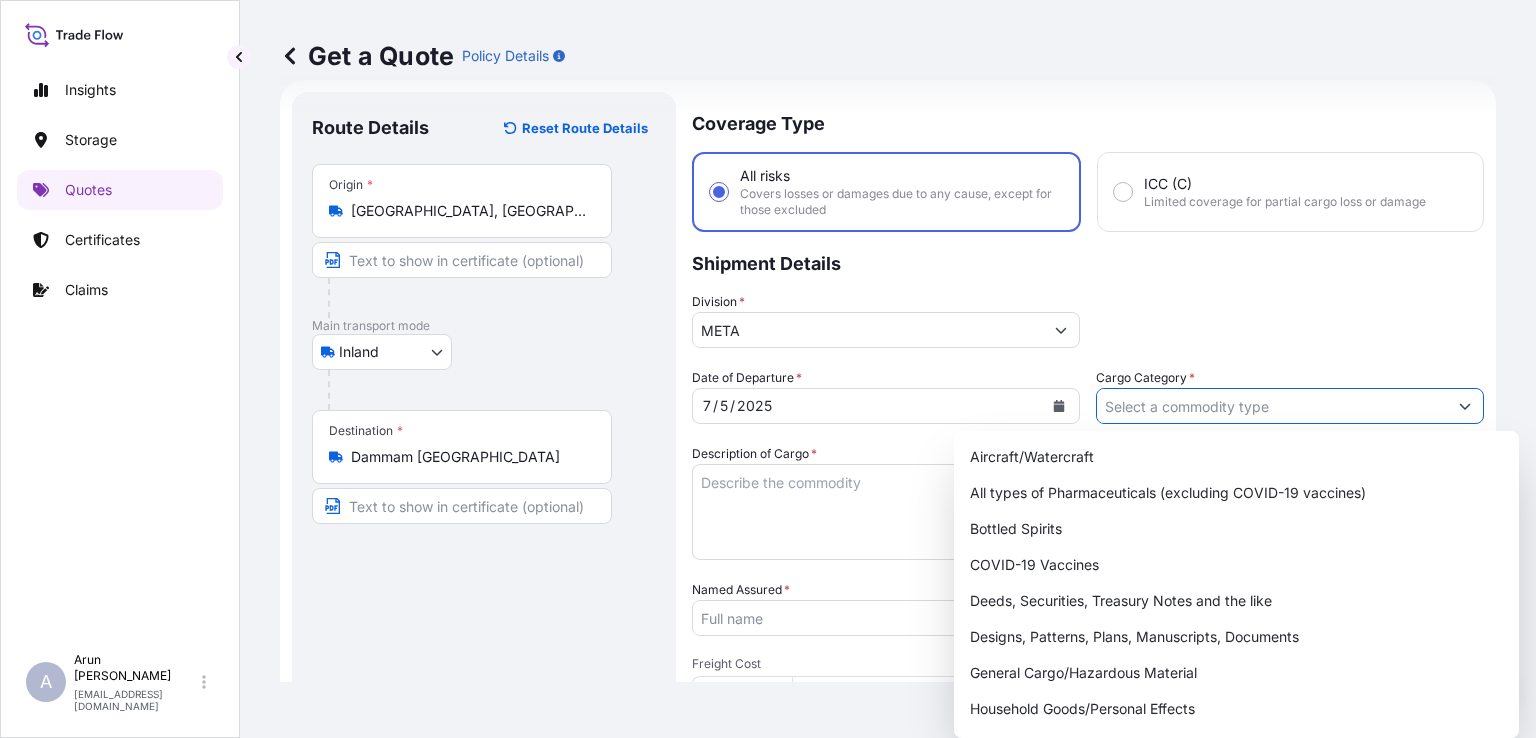 click on "Cargo Category *" at bounding box center (1272, 406) 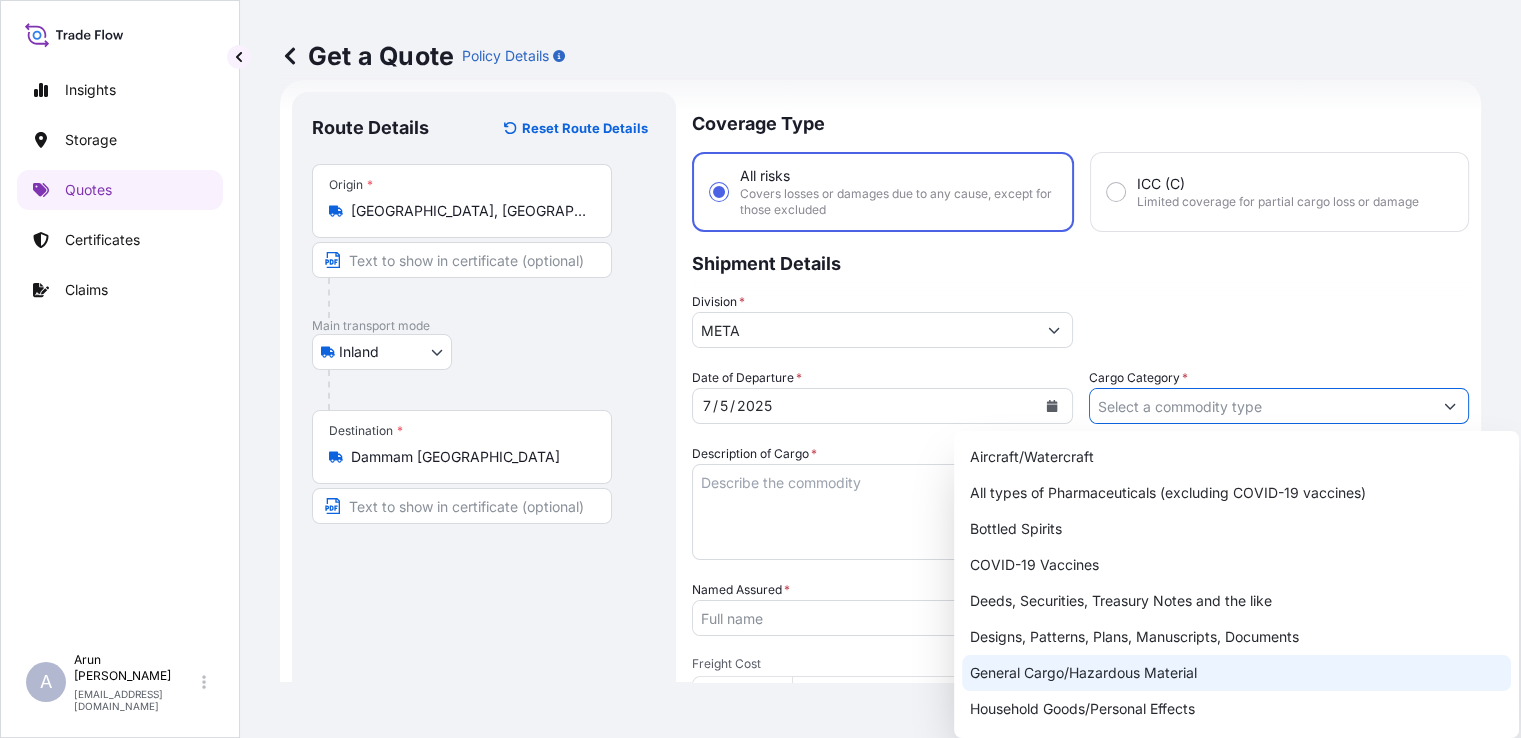 click on "General Cargo/Hazardous Material" at bounding box center (1236, 673) 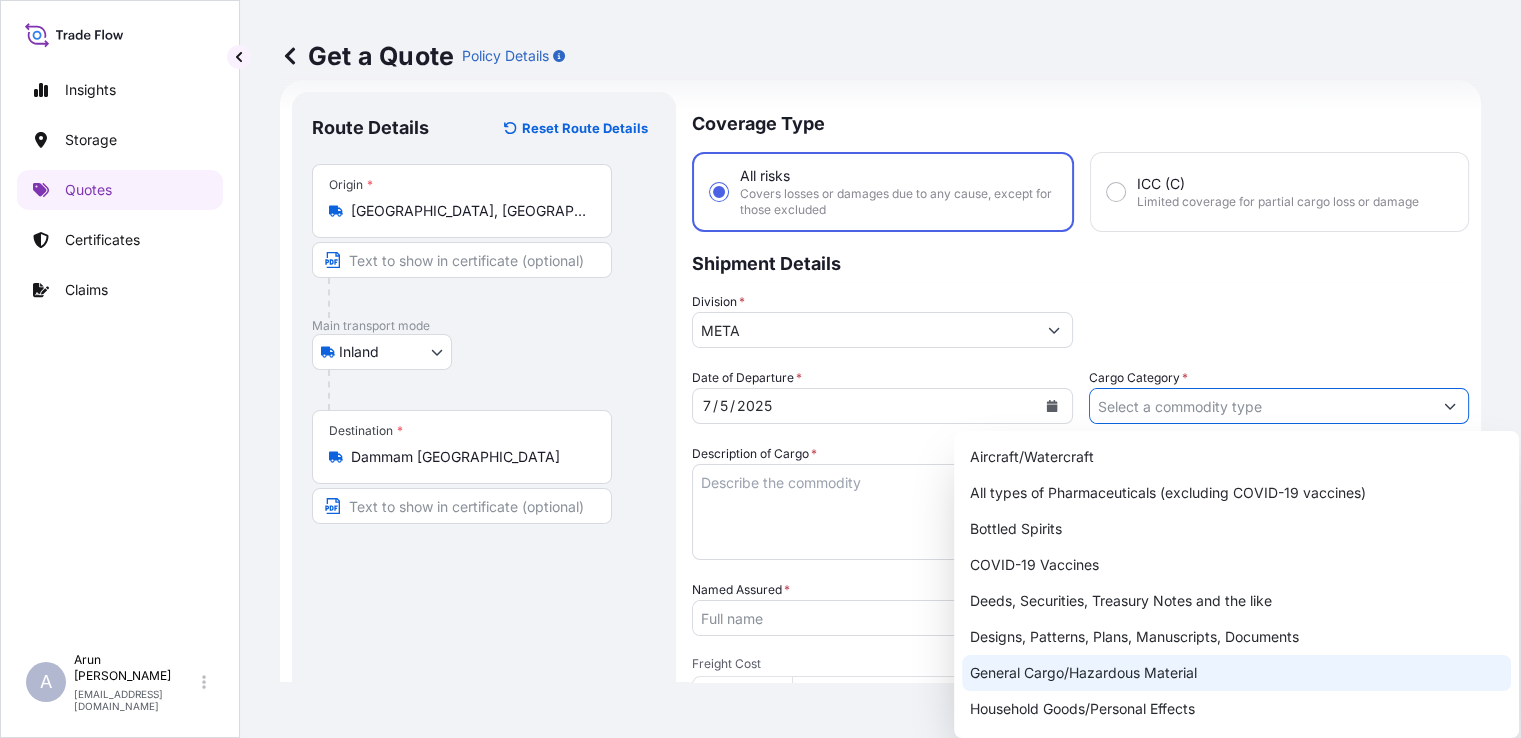 type on "General Cargo/Hazardous Material" 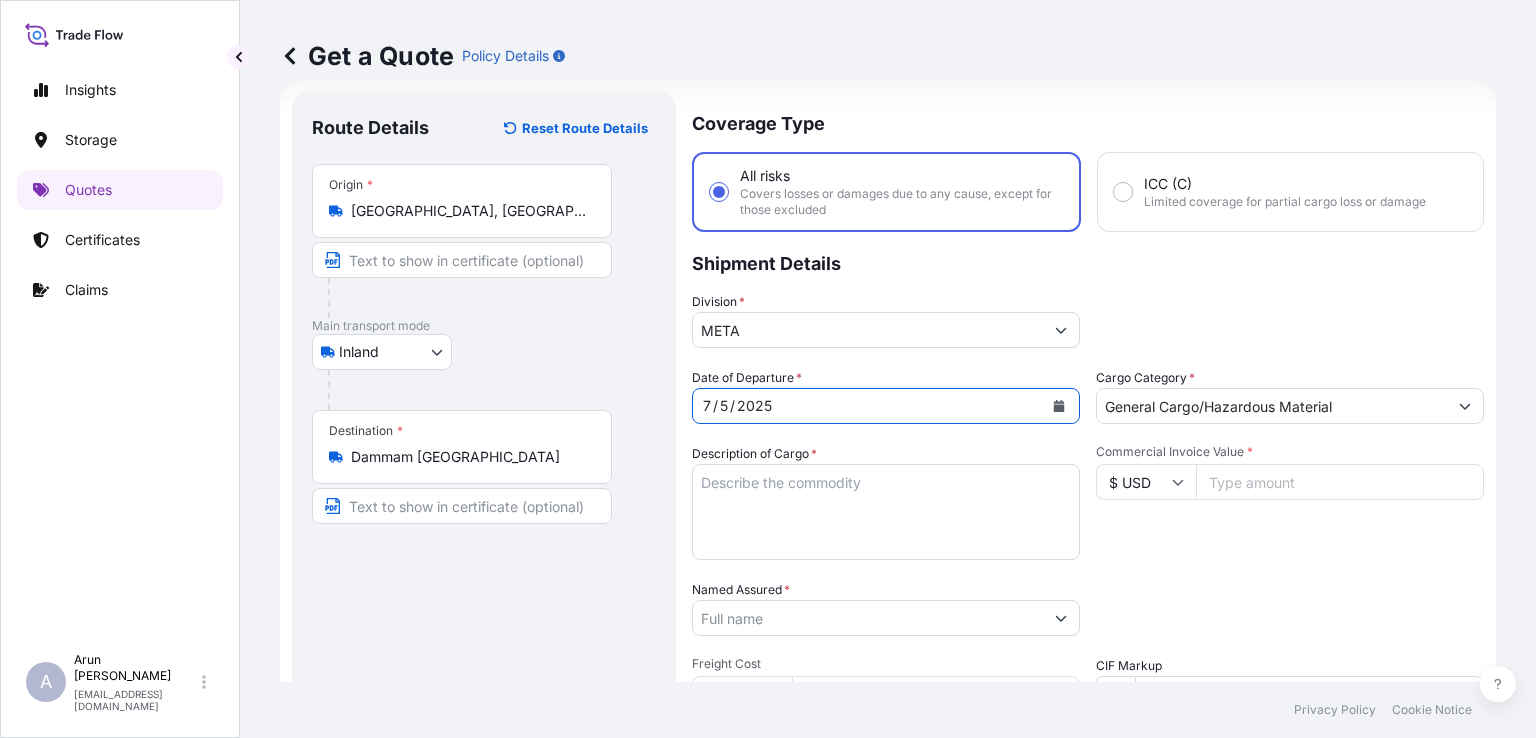 click 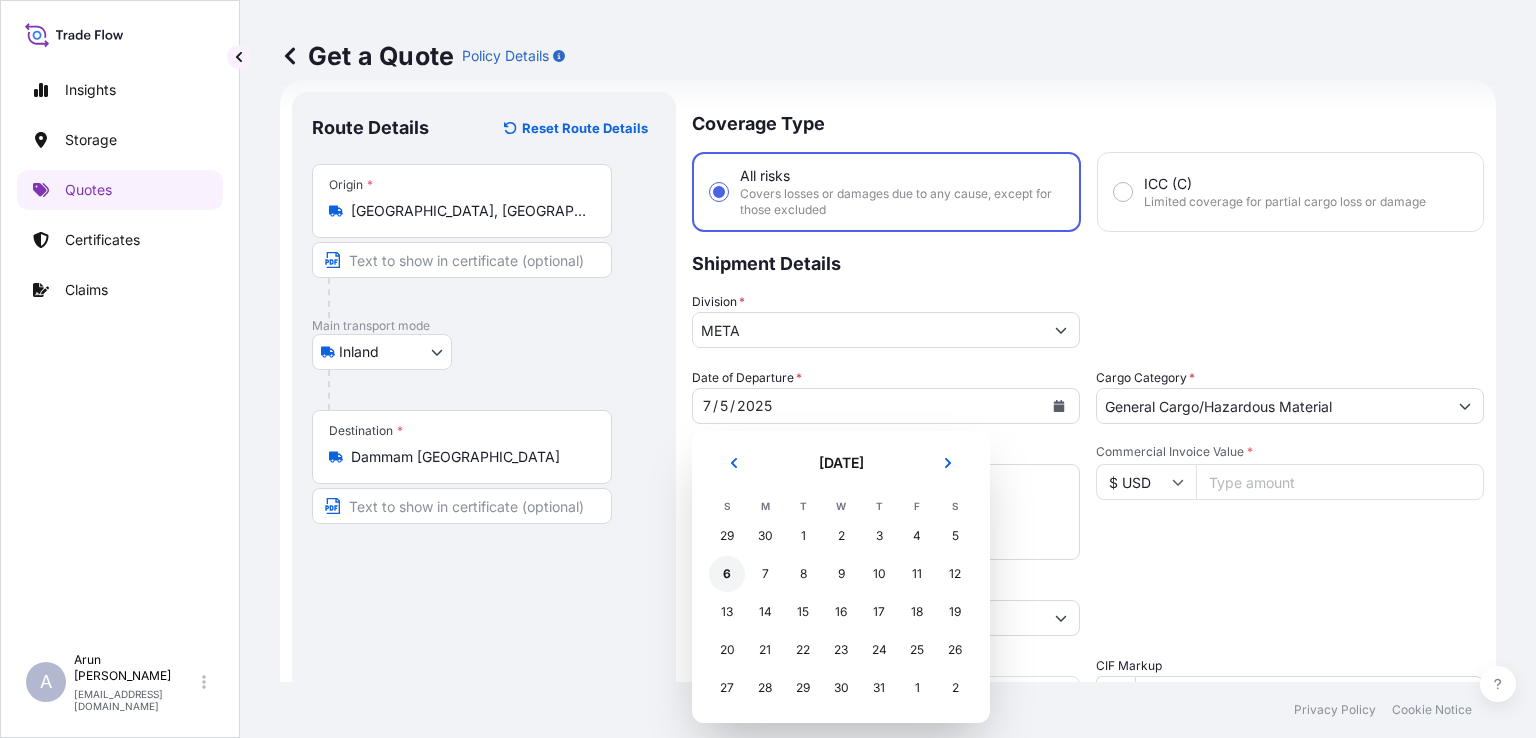 click on "6" at bounding box center [727, 574] 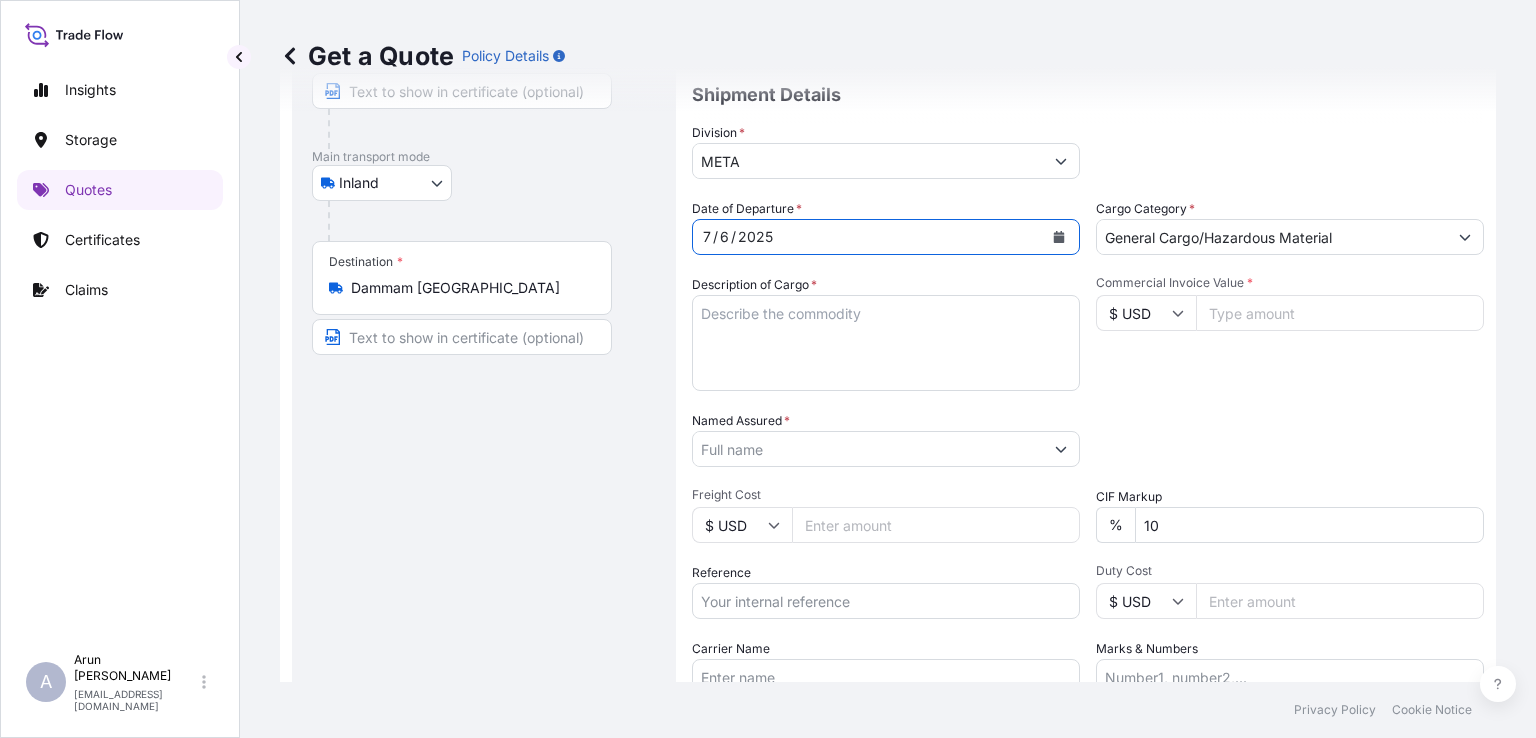 scroll, scrollTop: 232, scrollLeft: 0, axis: vertical 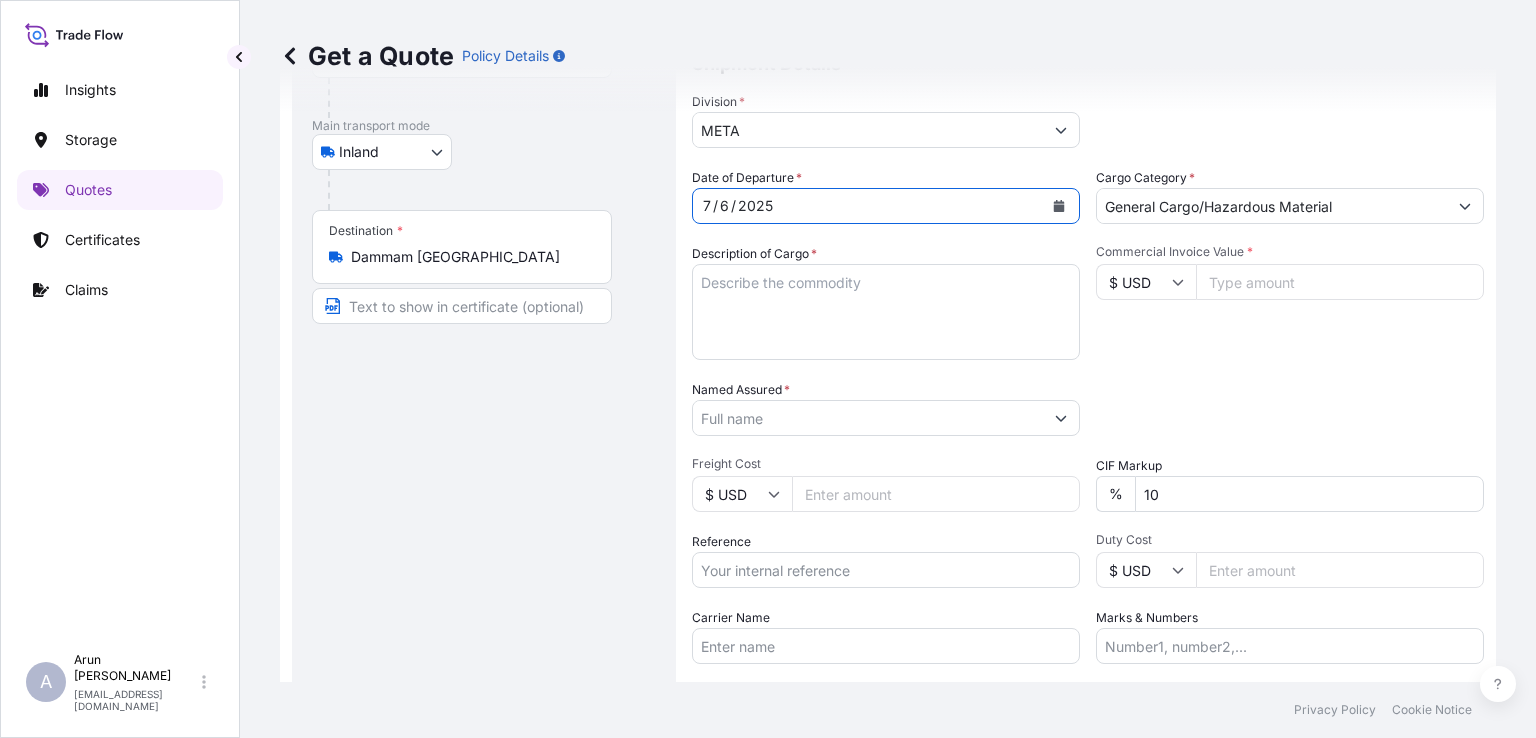 click on "Description of Cargo *" at bounding box center [886, 312] 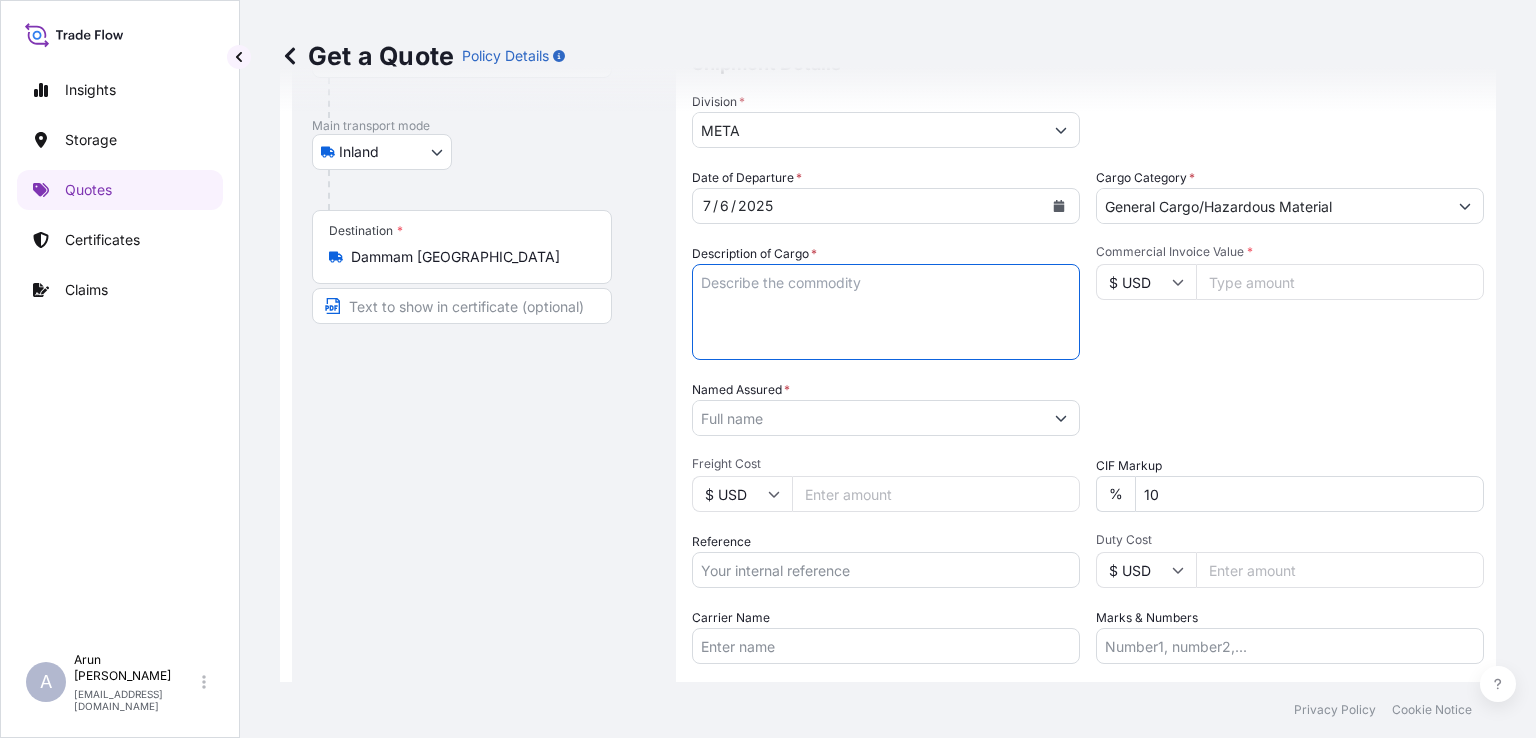 click 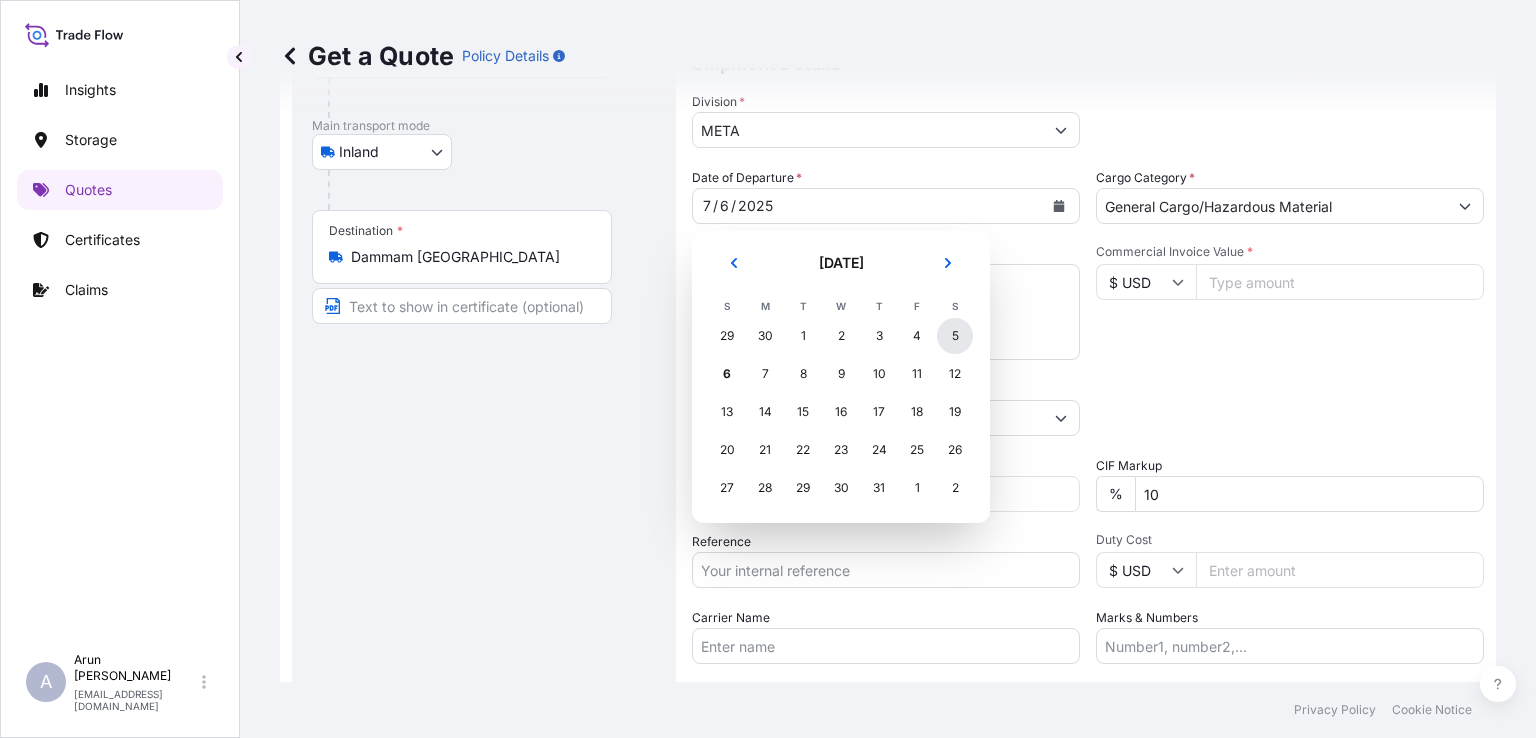 click on "5" at bounding box center (955, 336) 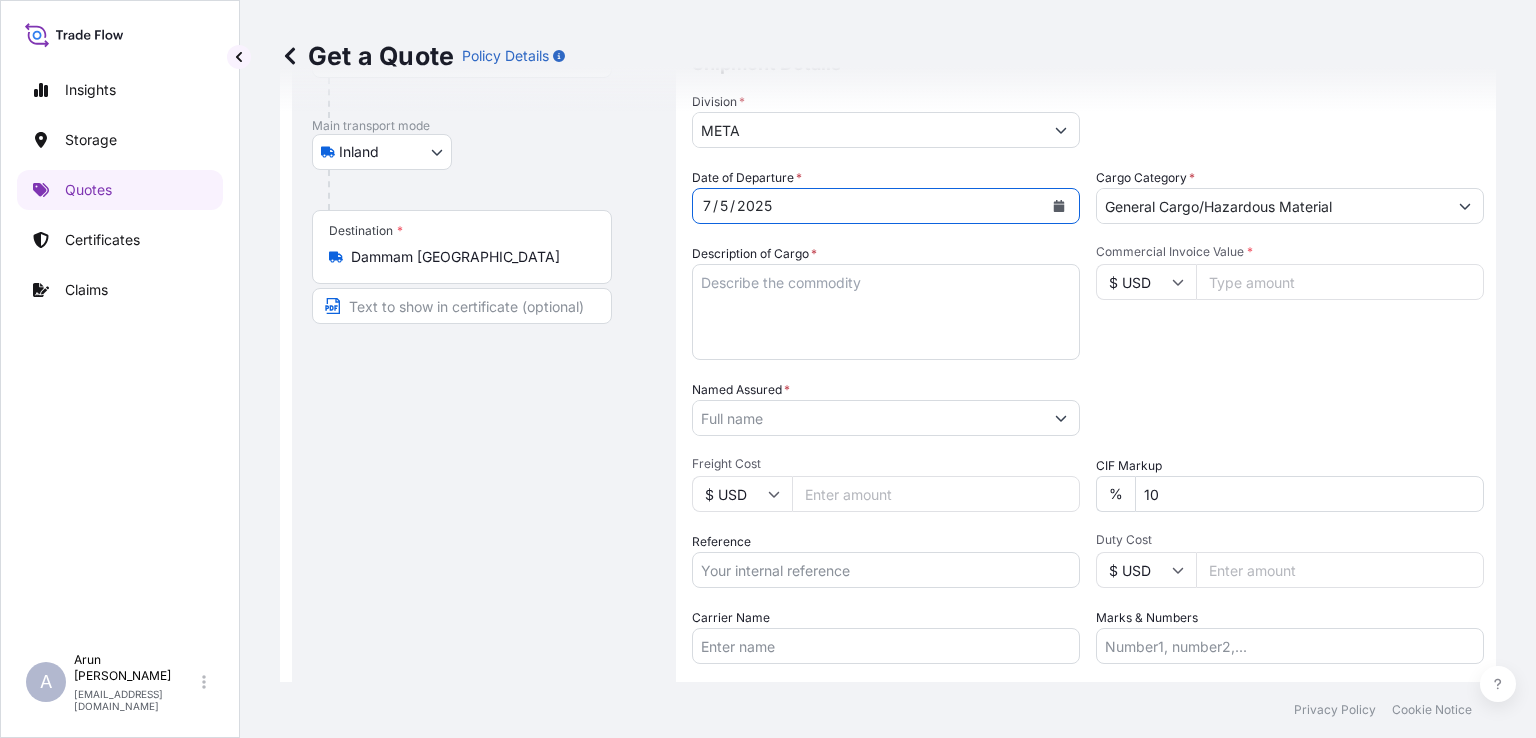 click on "Description of Cargo *" at bounding box center [886, 312] 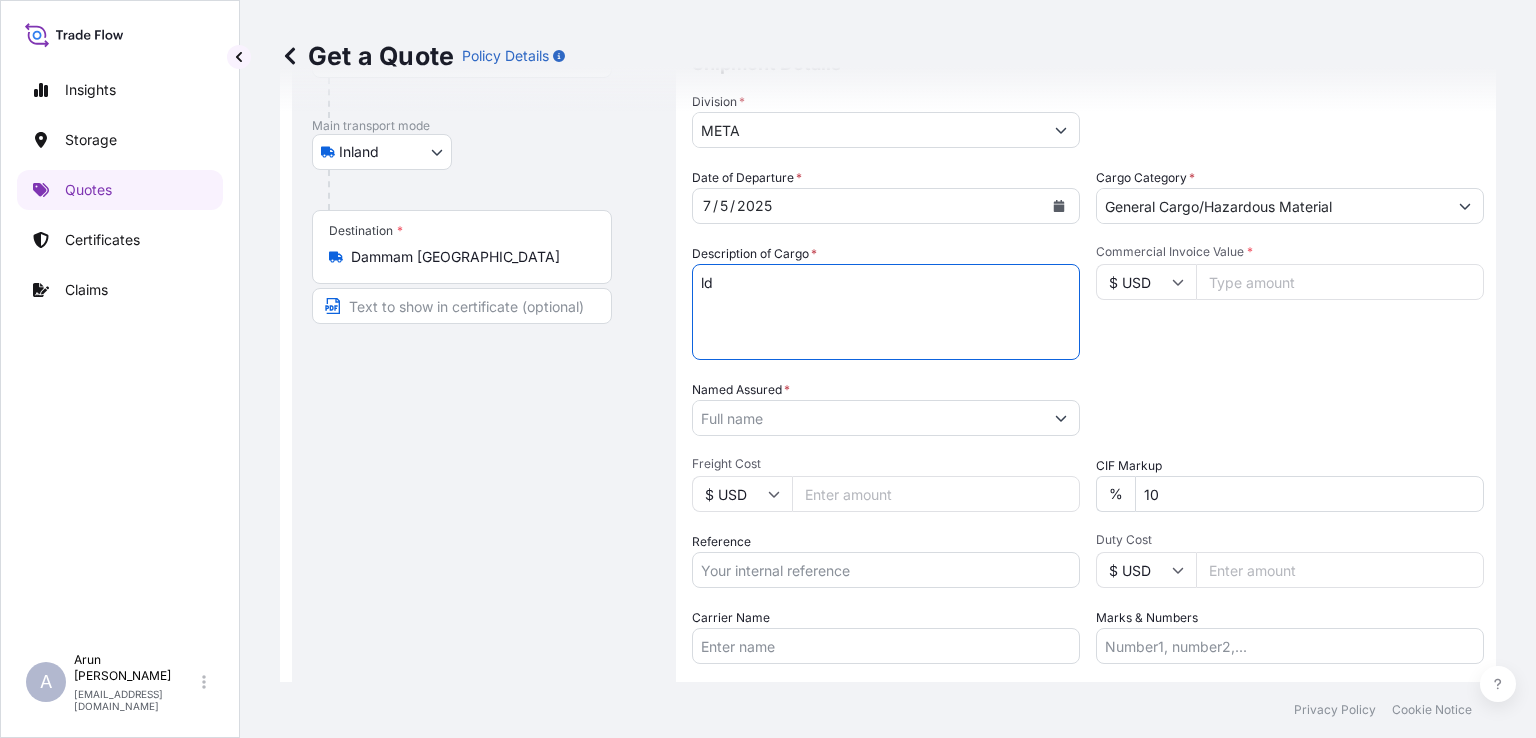 type on "l" 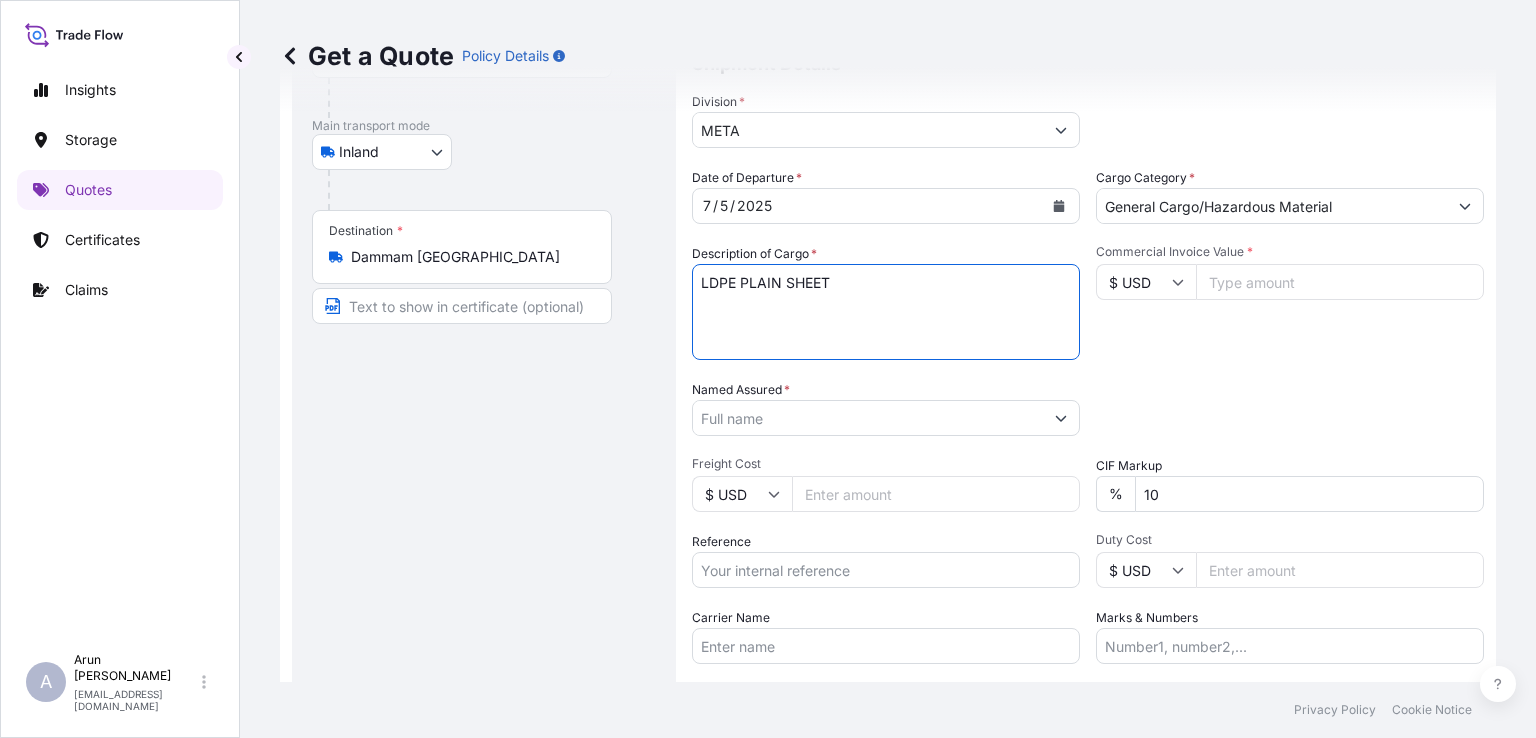type on "LDPE PLAIN SHEET" 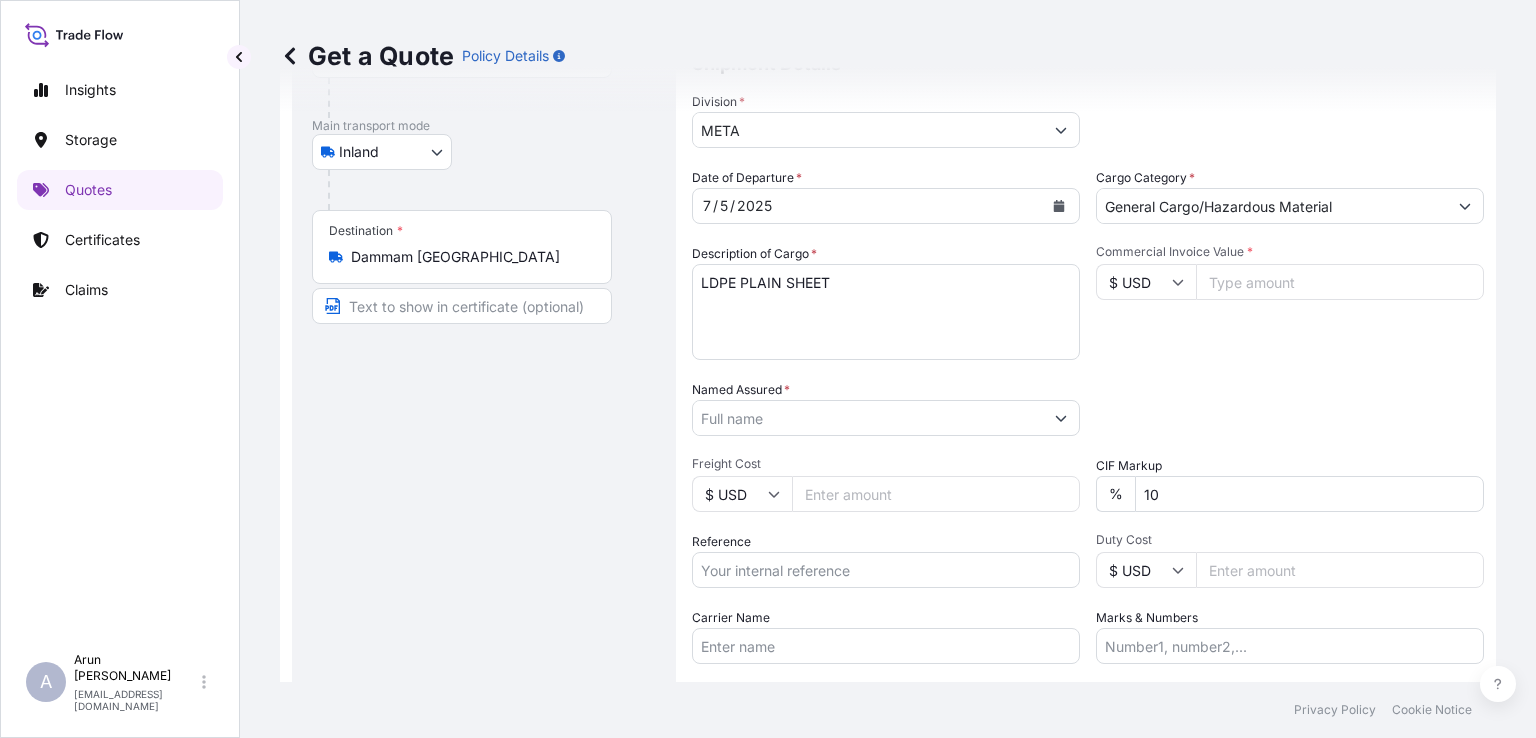 click on "$ USD" at bounding box center (1146, 282) 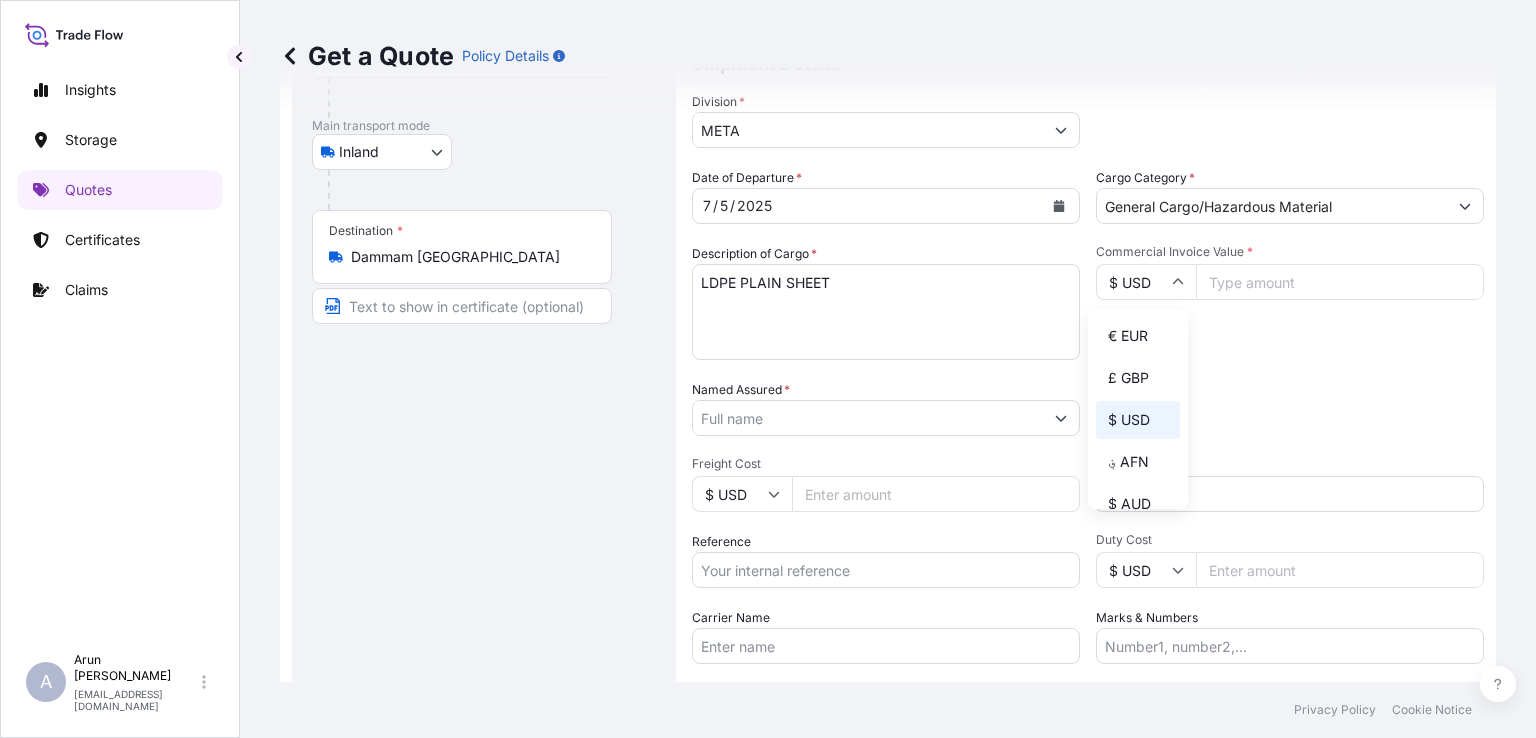 click 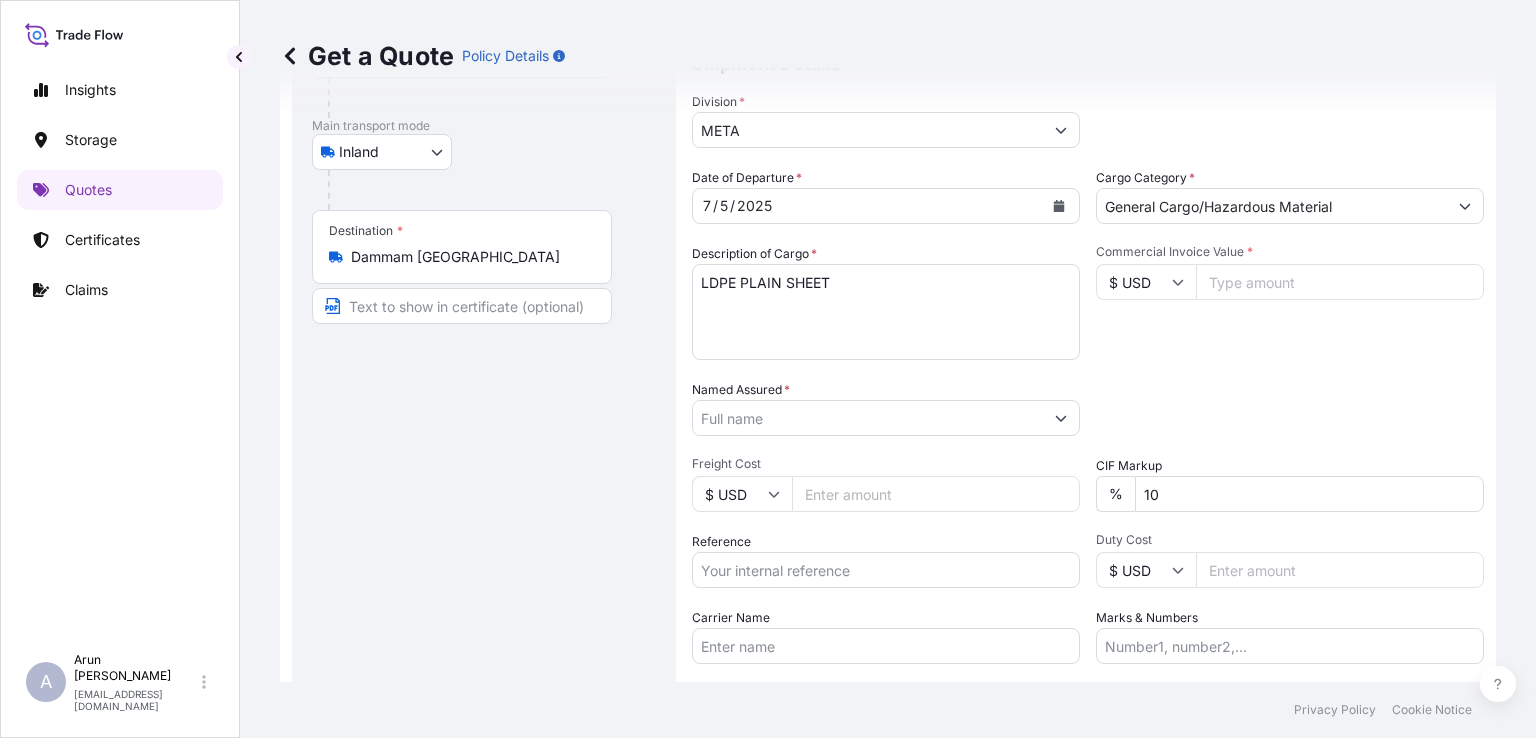 click 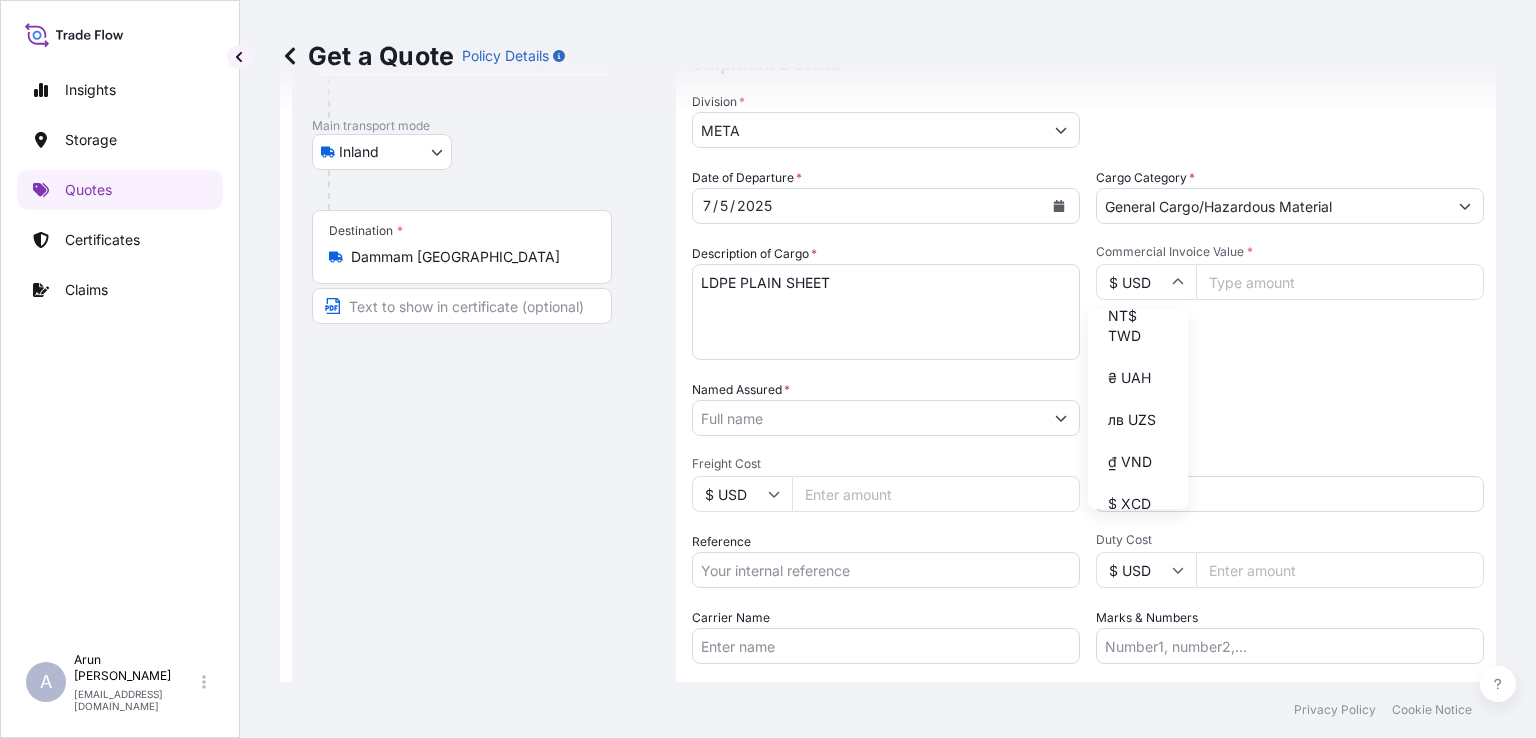 scroll, scrollTop: 3985, scrollLeft: 0, axis: vertical 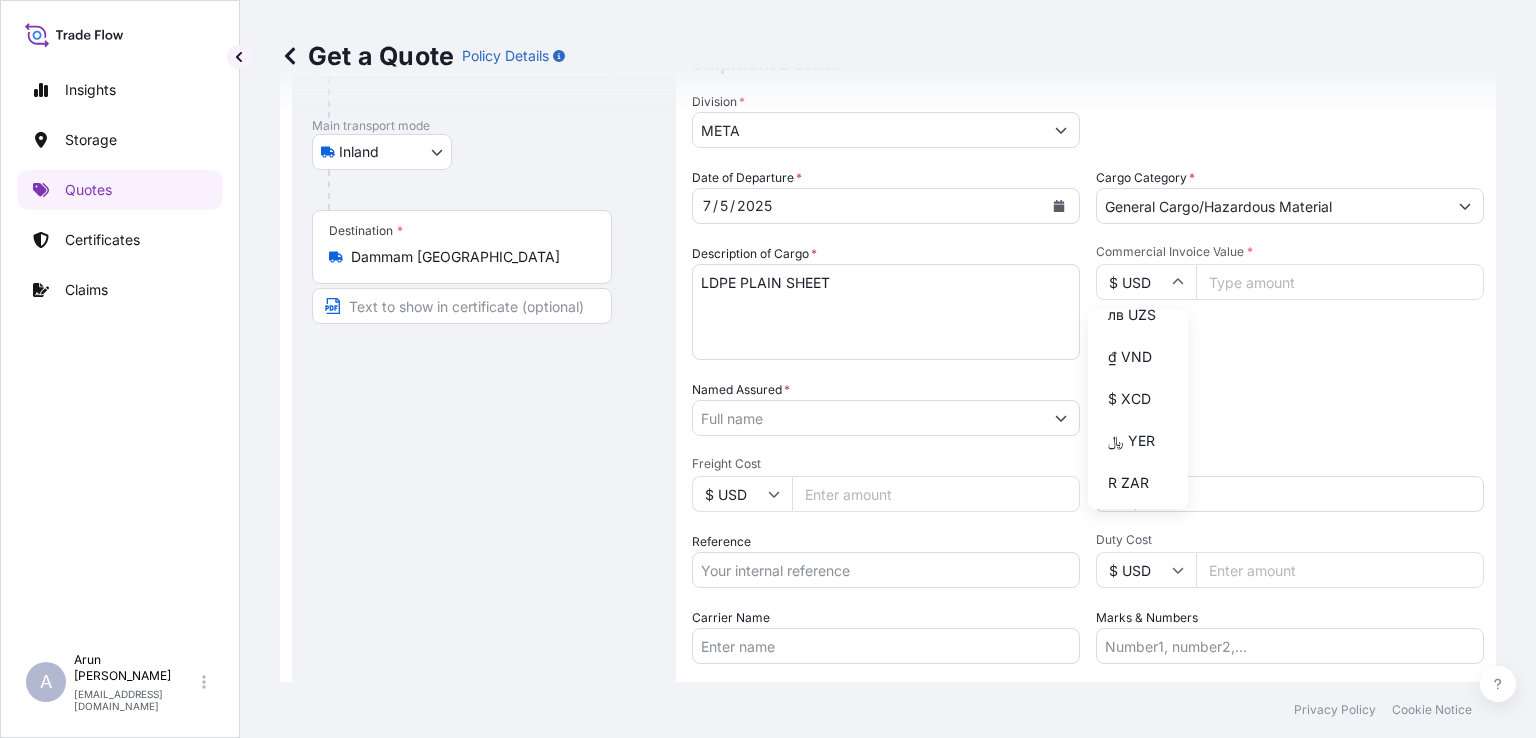 click on "﷼ QAR" at bounding box center [1138, -355] 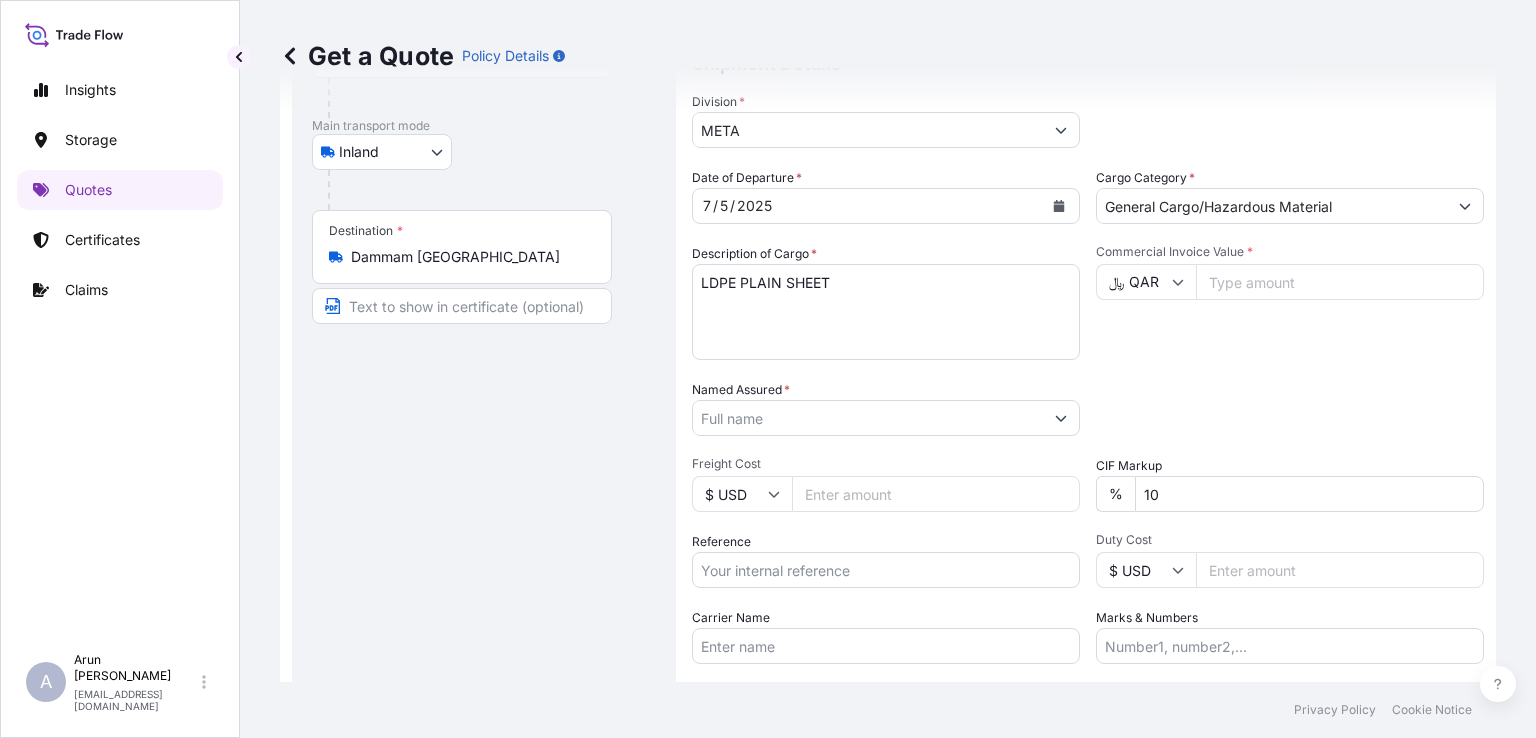 click on "Commercial Invoice Value   *" at bounding box center (1340, 282) 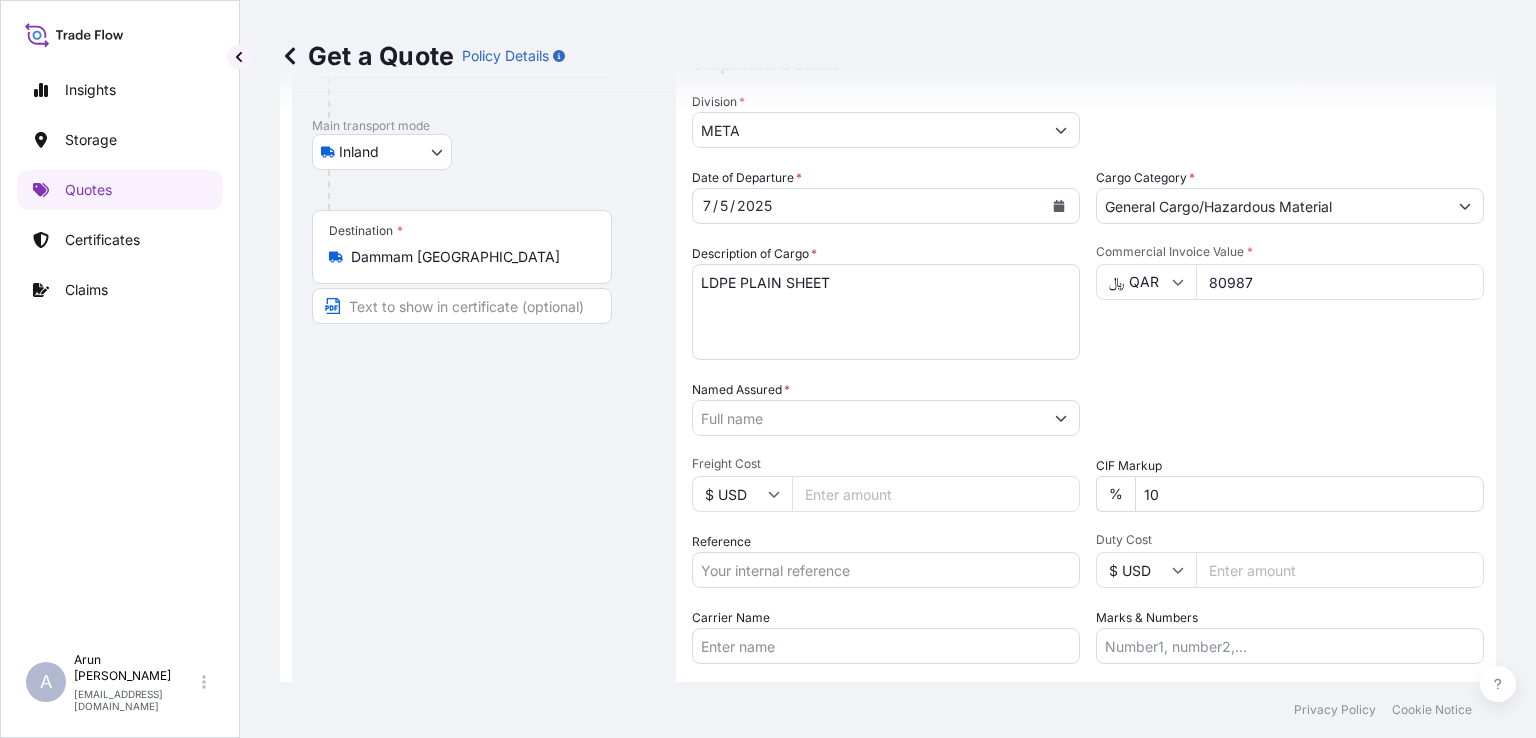 type on "80987" 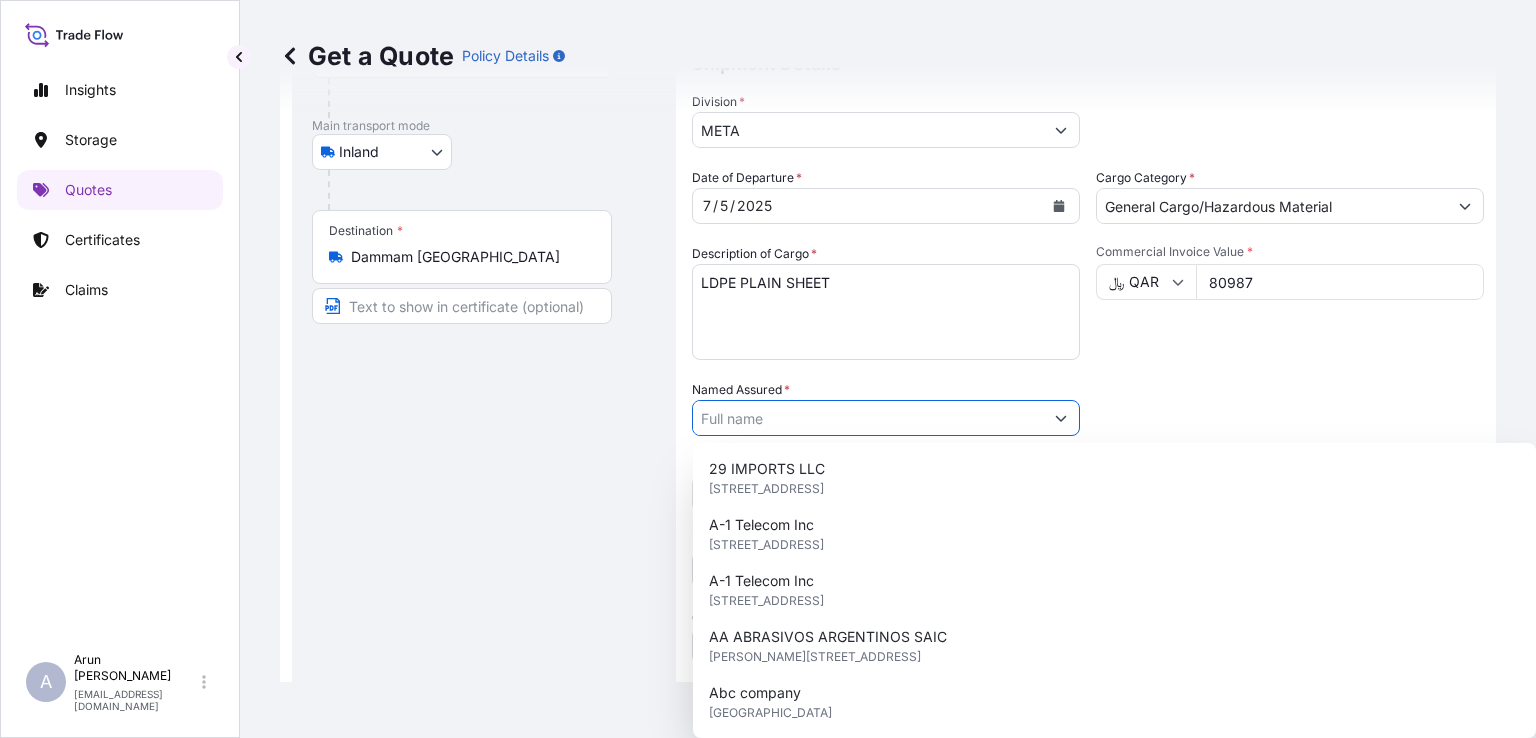 click on "Named Assured *" at bounding box center [868, 418] 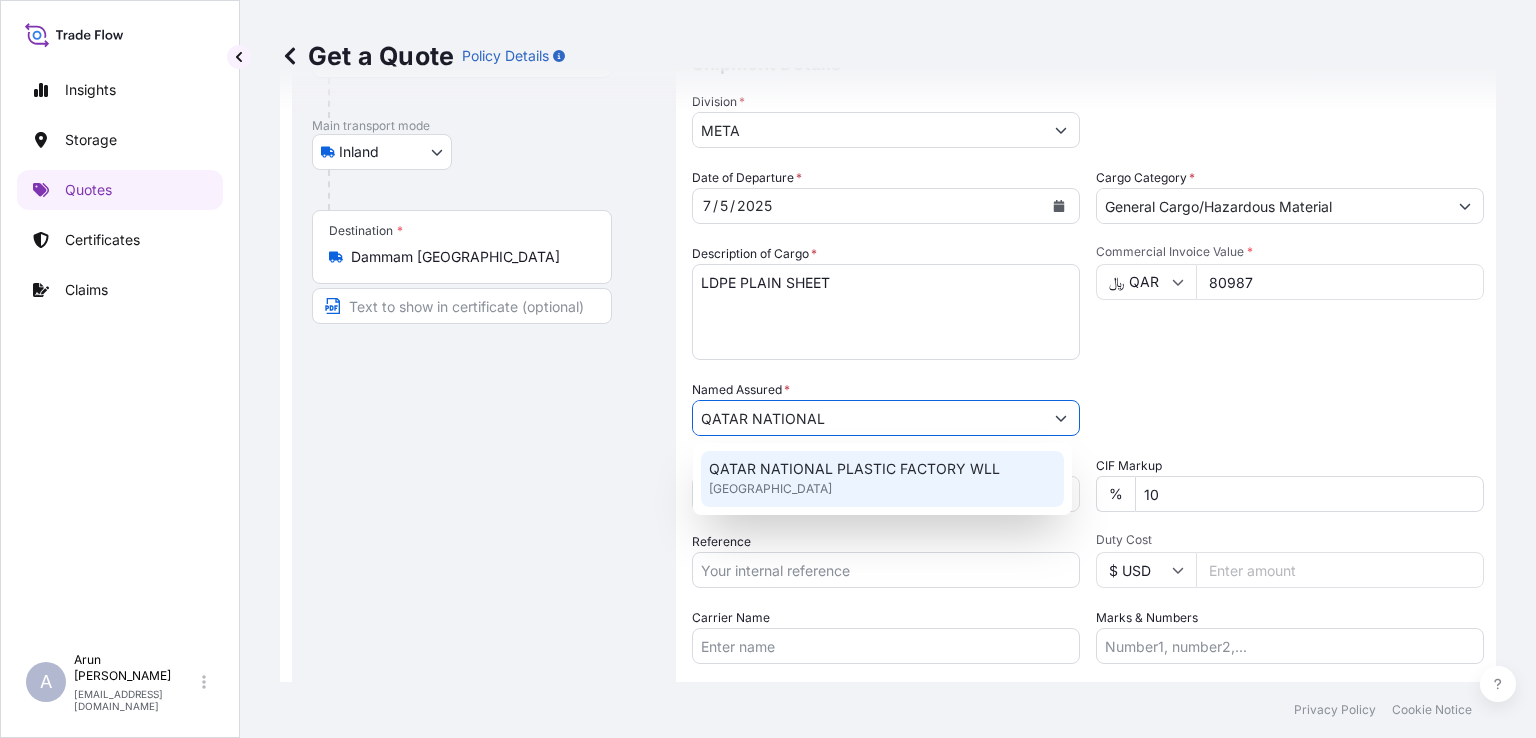 click on "QATAR NATIONAL PLASTIC FACTORY [GEOGRAPHIC_DATA]" at bounding box center (882, 479) 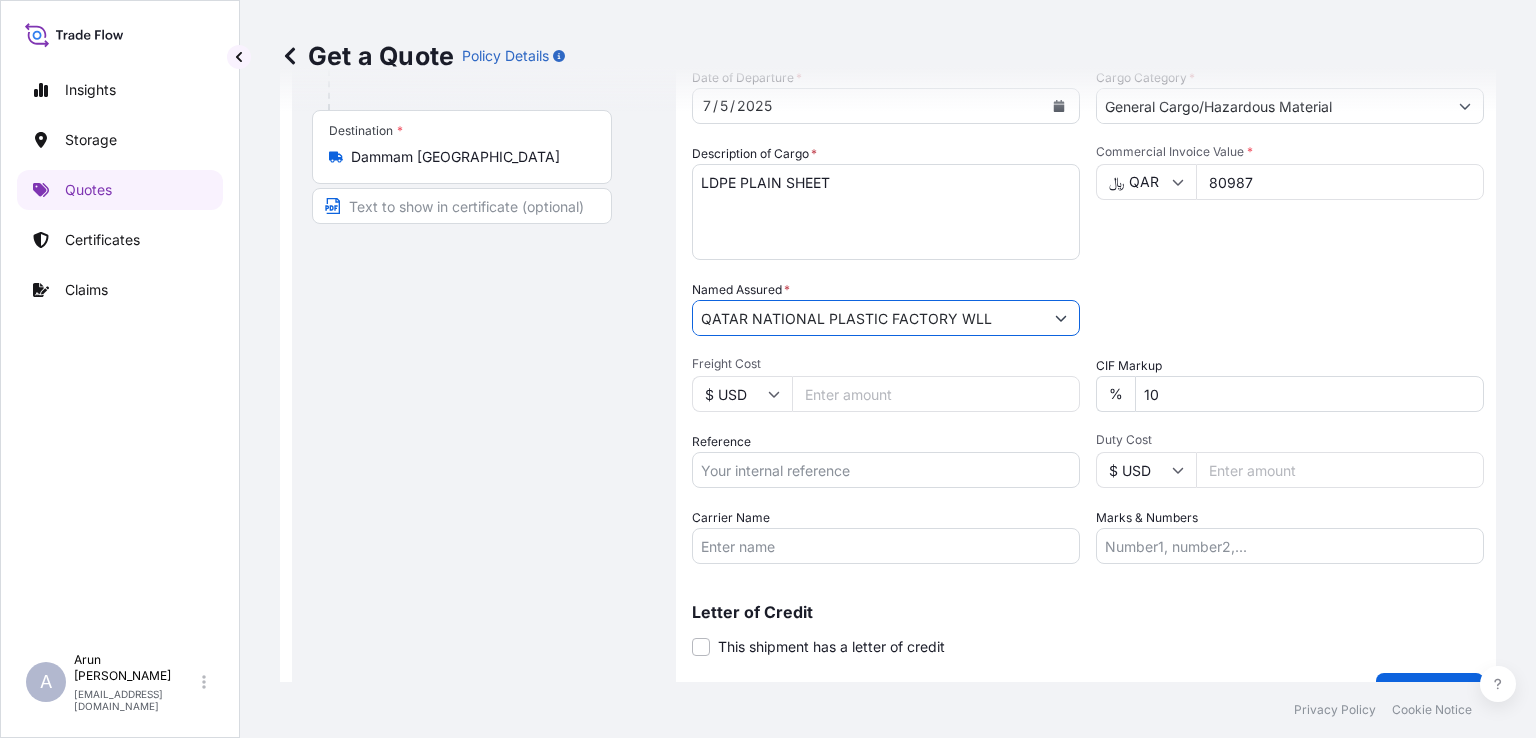 scroll, scrollTop: 373, scrollLeft: 0, axis: vertical 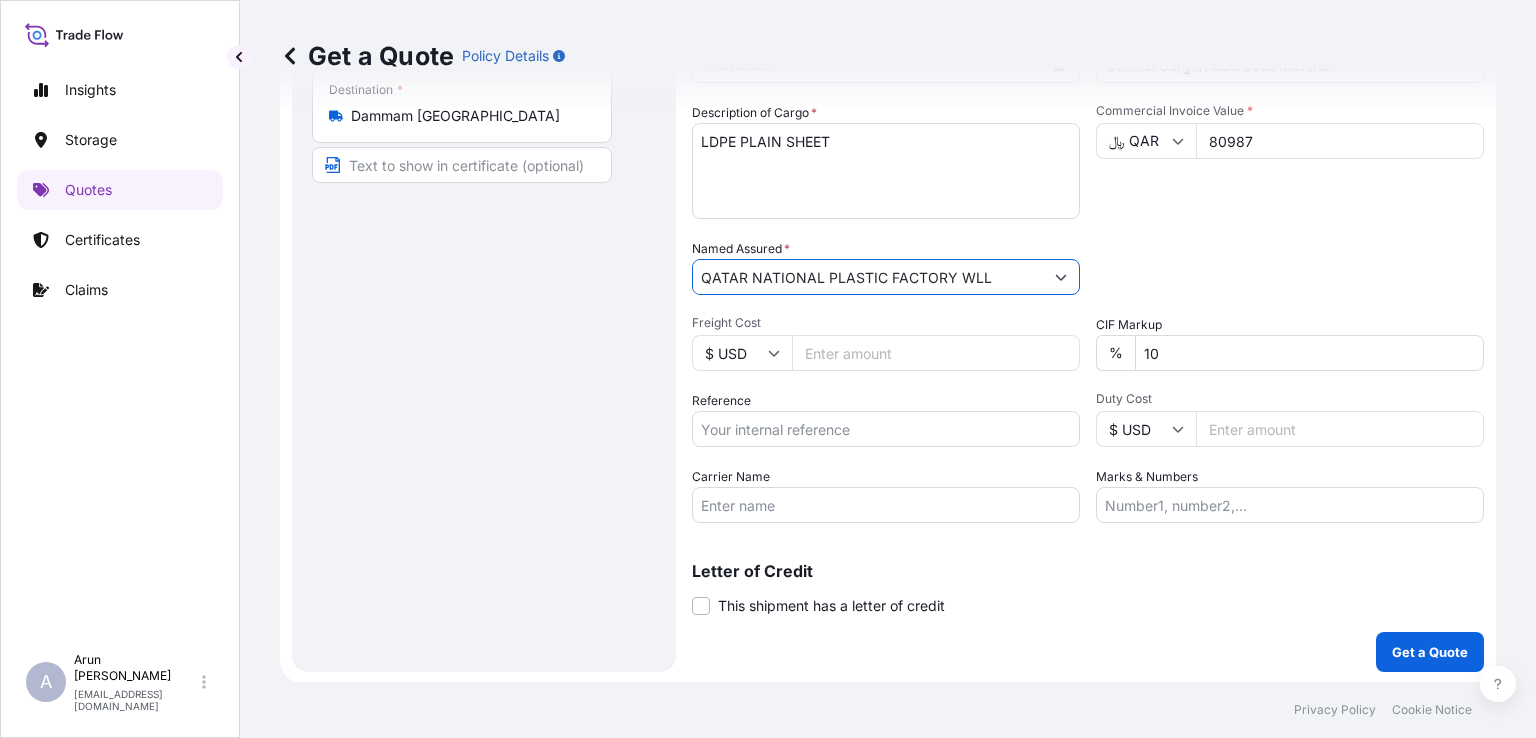type on "QATAR NATIONAL PLASTIC FACTORY WLL" 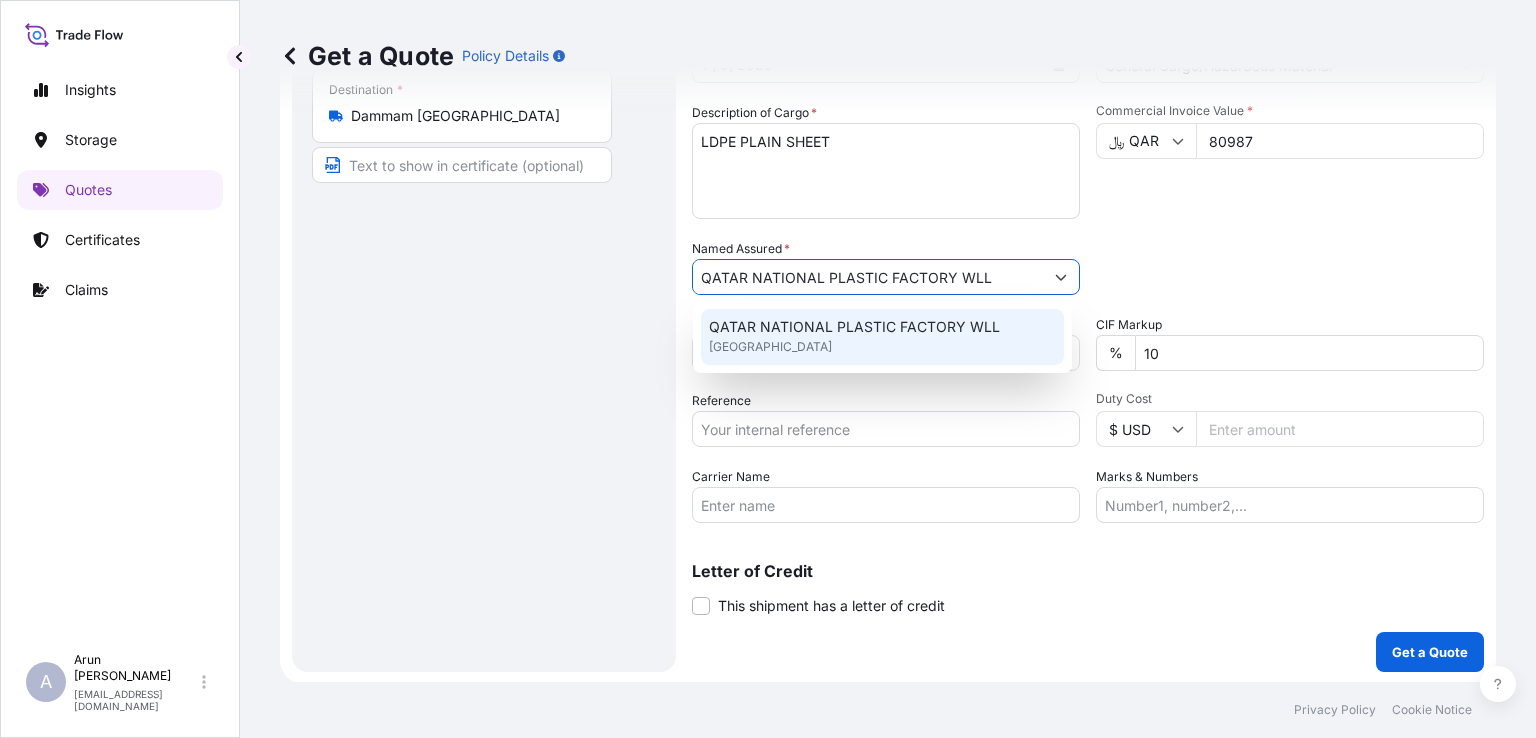 click on "QATAR NATIONAL PLASTIC FACTORY [GEOGRAPHIC_DATA]" at bounding box center (882, 337) 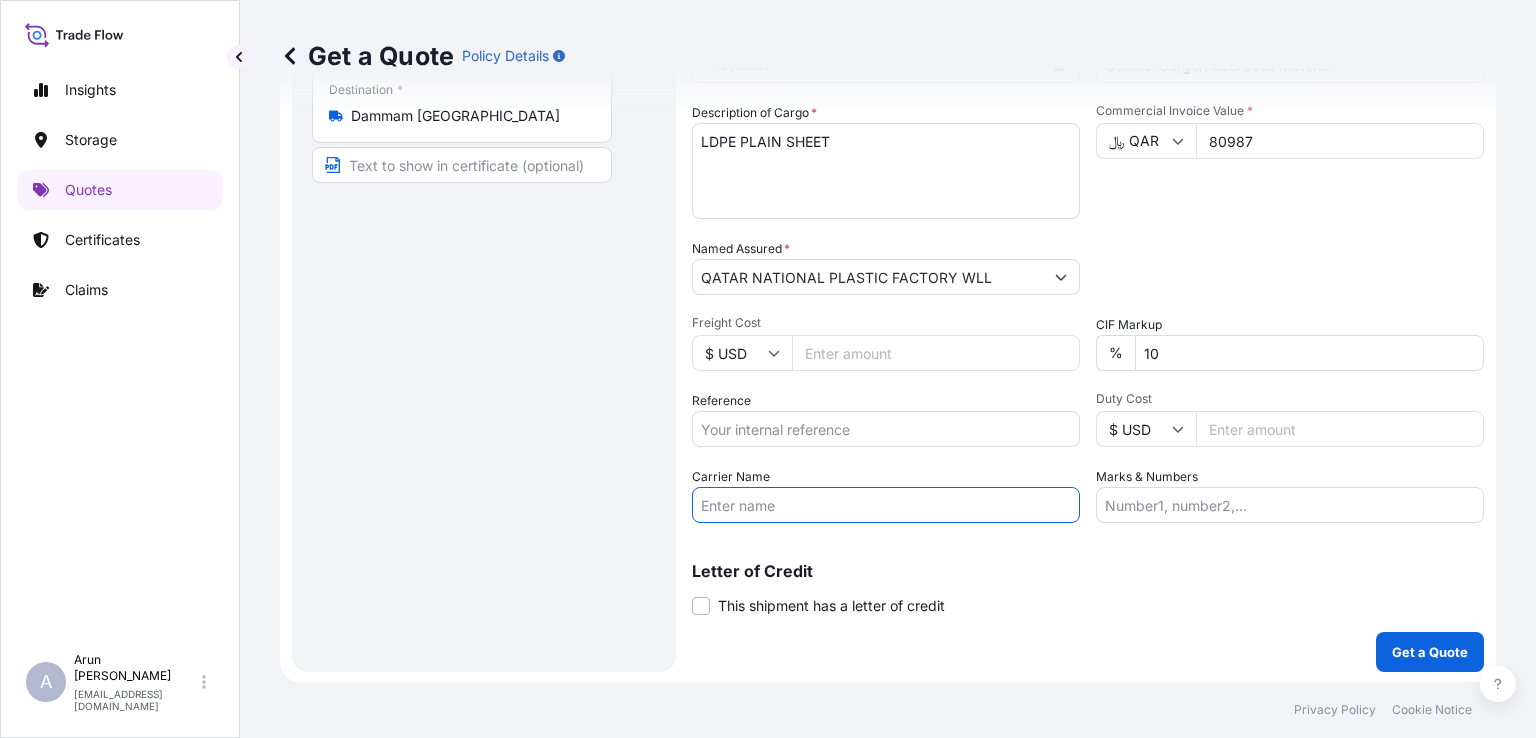 click on "Carrier Name" at bounding box center (886, 505) 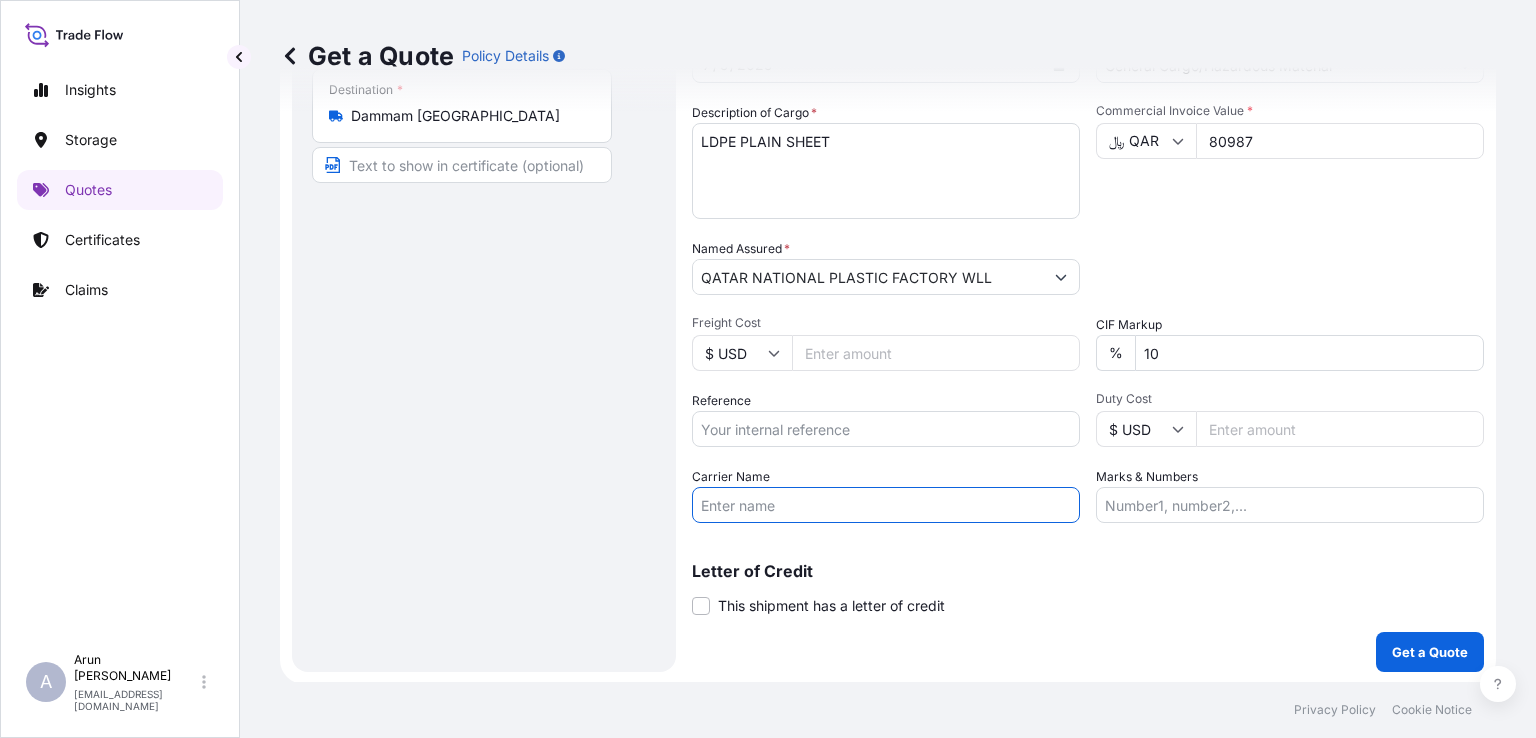 type on "BY TRUCK" 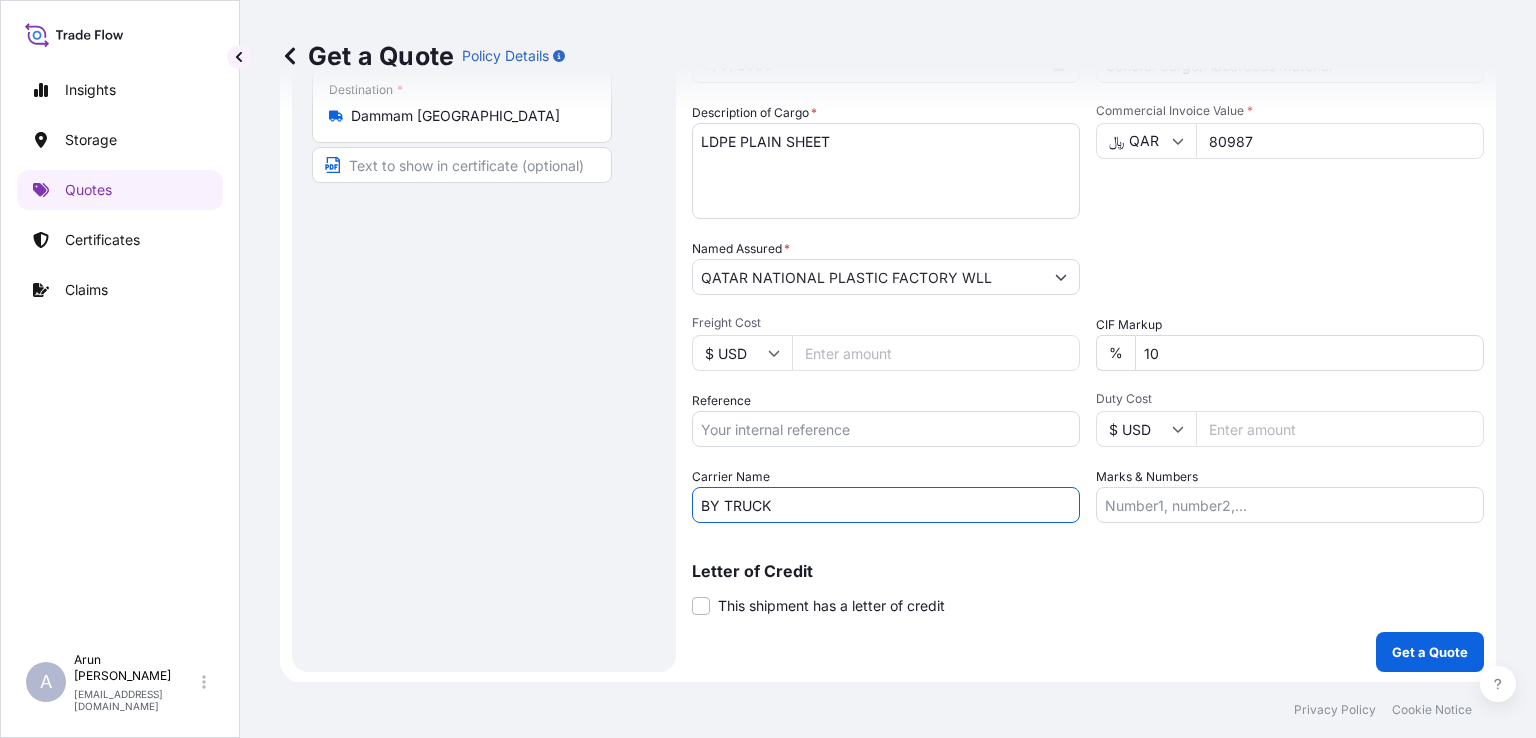 click on "Marks & Numbers" at bounding box center (1290, 505) 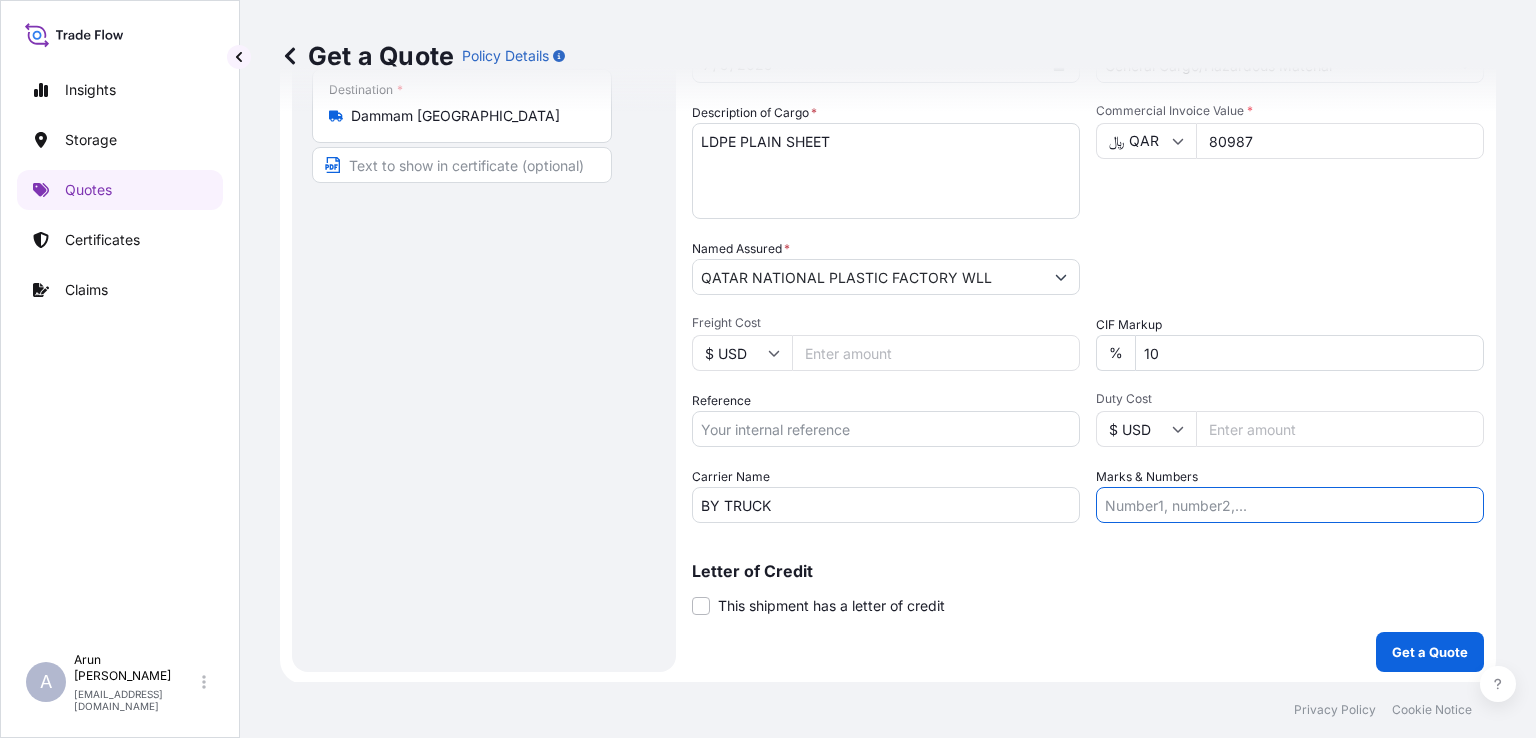 click on "Freight Cost" at bounding box center (936, 353) 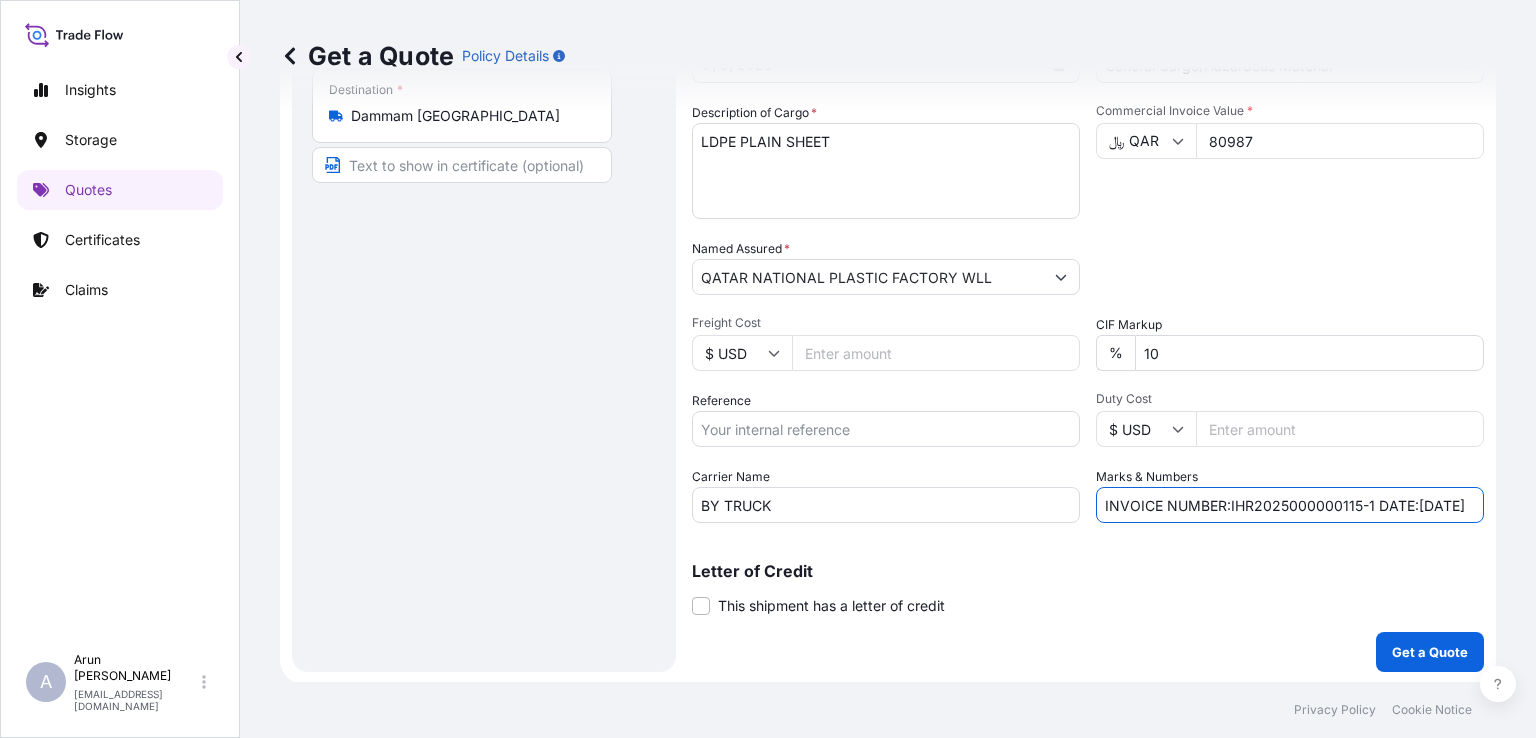 drag, startPoint x: 1362, startPoint y: 504, endPoint x: 1349, endPoint y: 551, distance: 48.76474 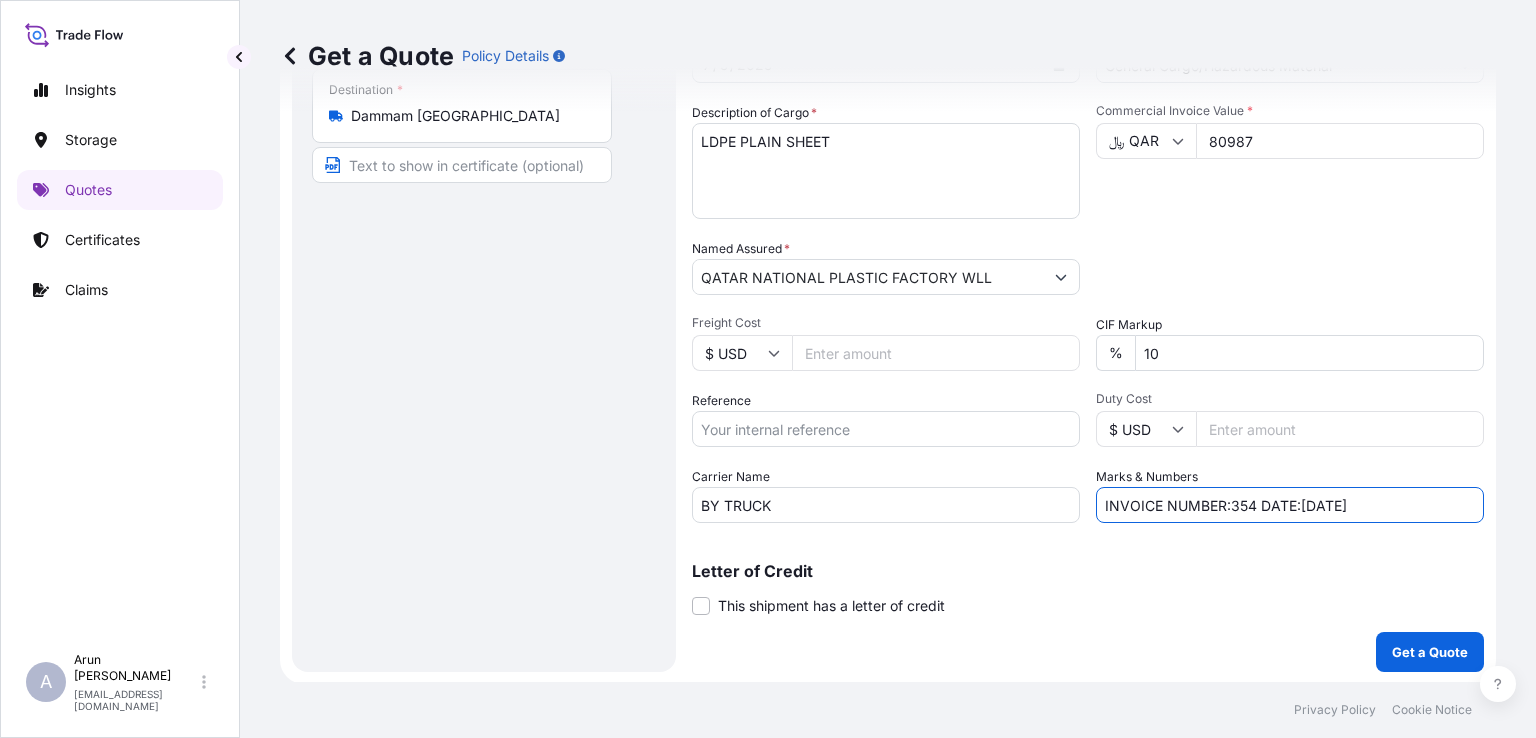 click on "INVOICE NUMBER:354 DATE:[DATE]" at bounding box center [1290, 505] 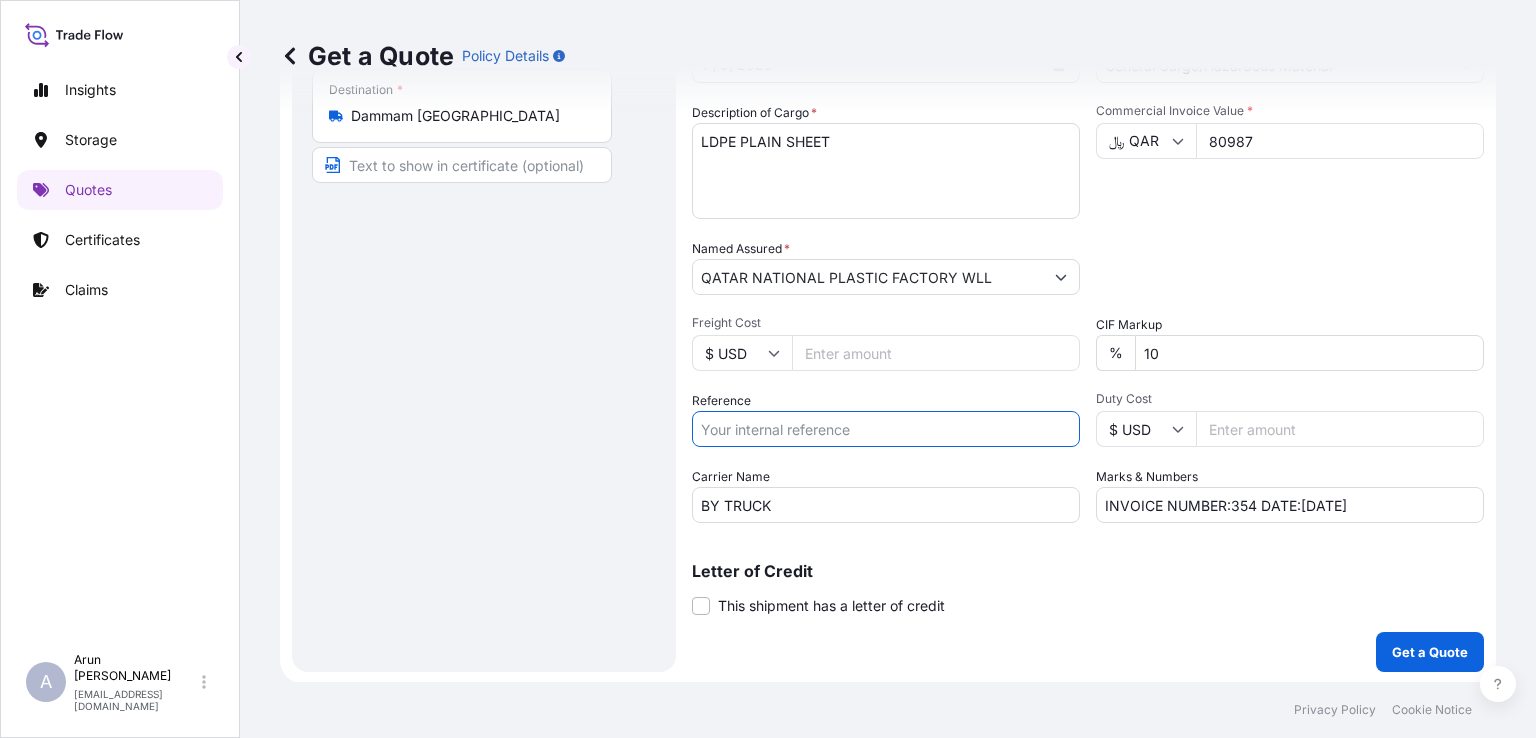 click on "Reference" at bounding box center (886, 429) 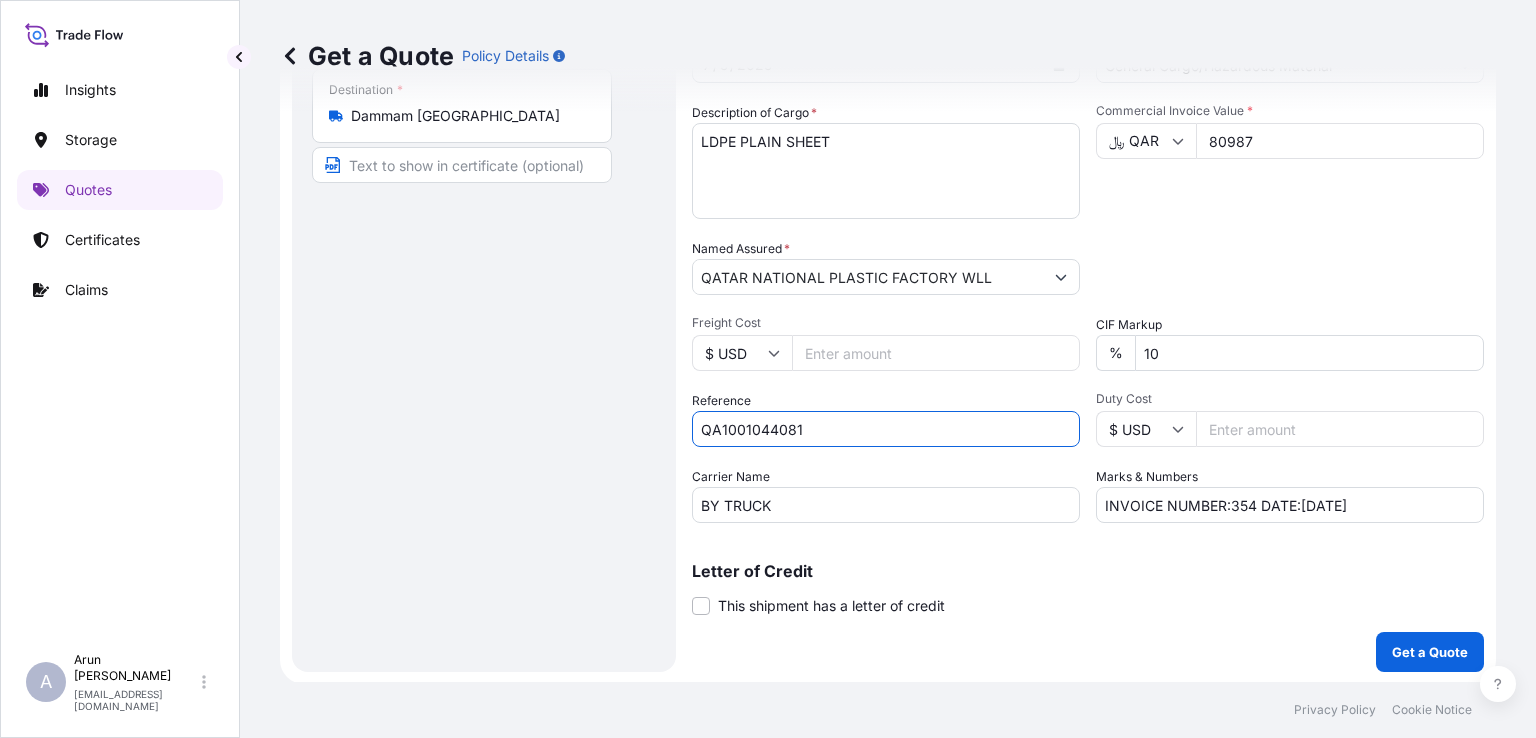 type on "QA1001044081" 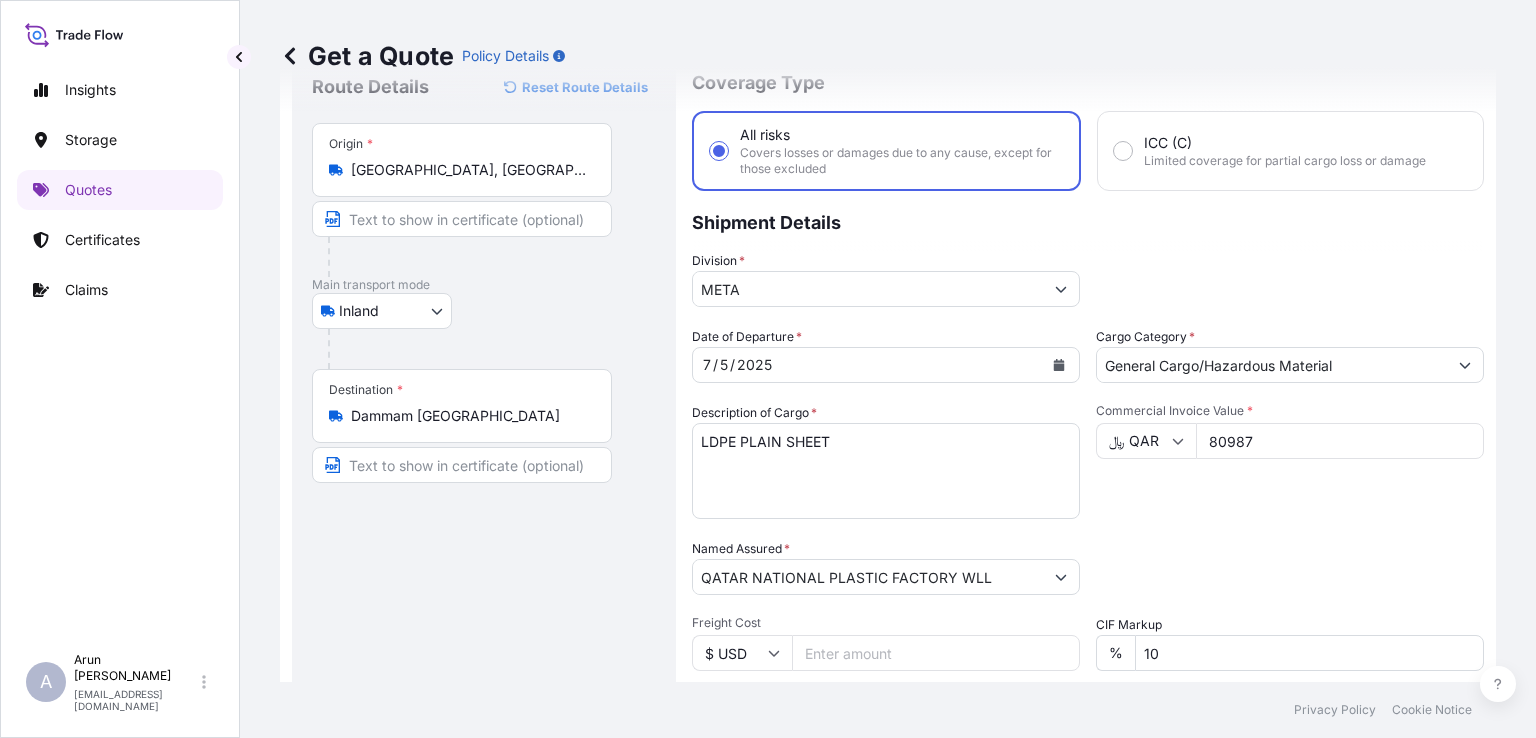scroll, scrollTop: 0, scrollLeft: 0, axis: both 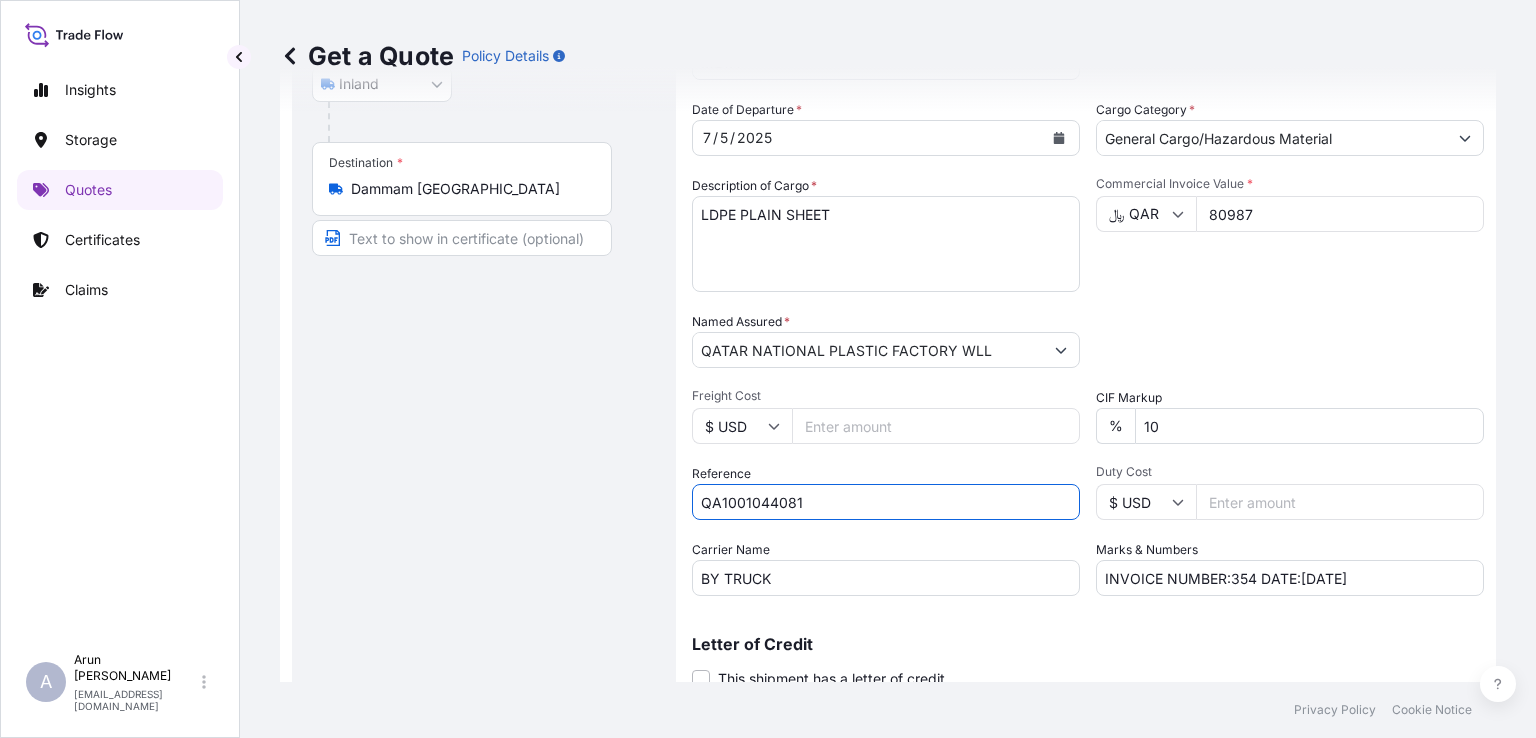 click on "Freight Cost" at bounding box center (936, 426) 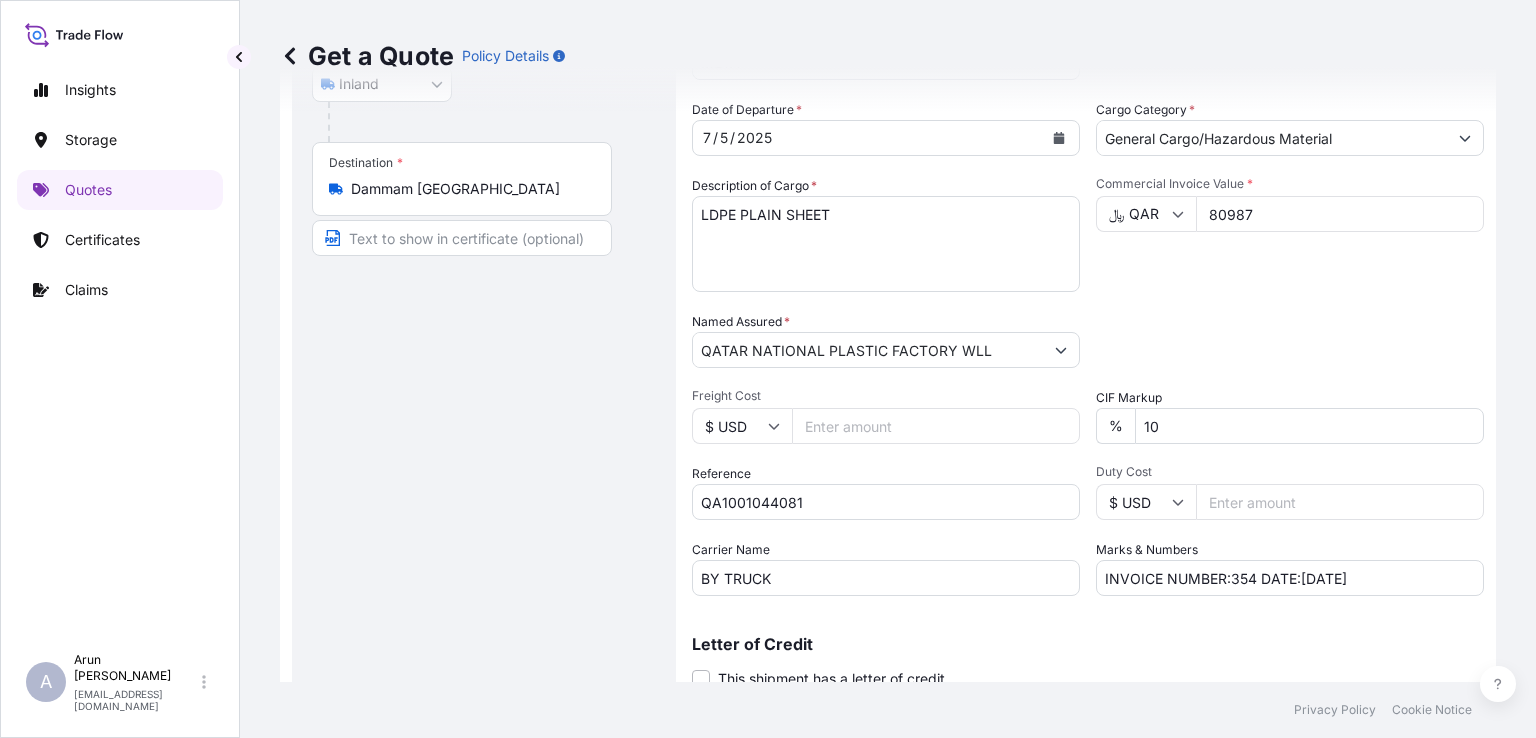 click 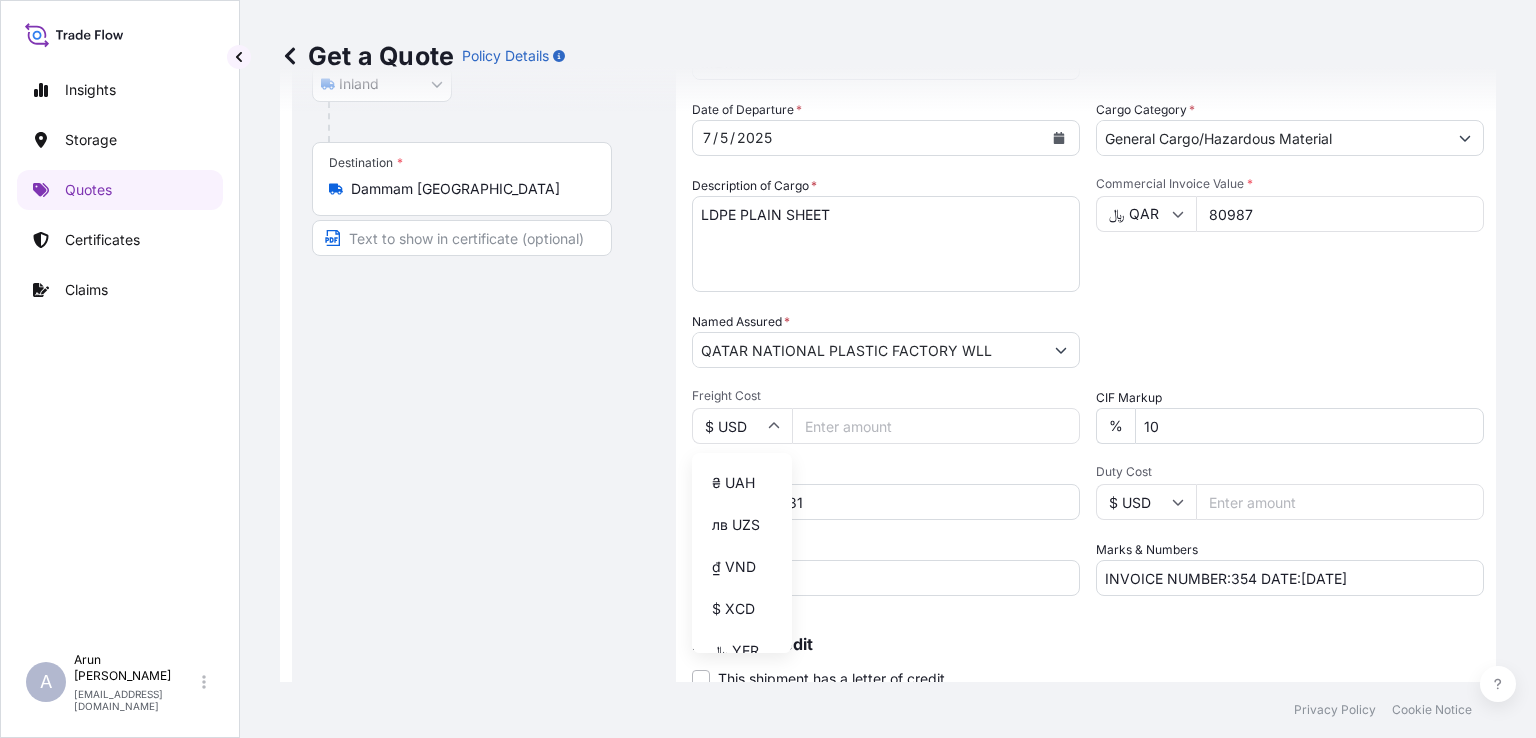 scroll, scrollTop: 3885, scrollLeft: 0, axis: vertical 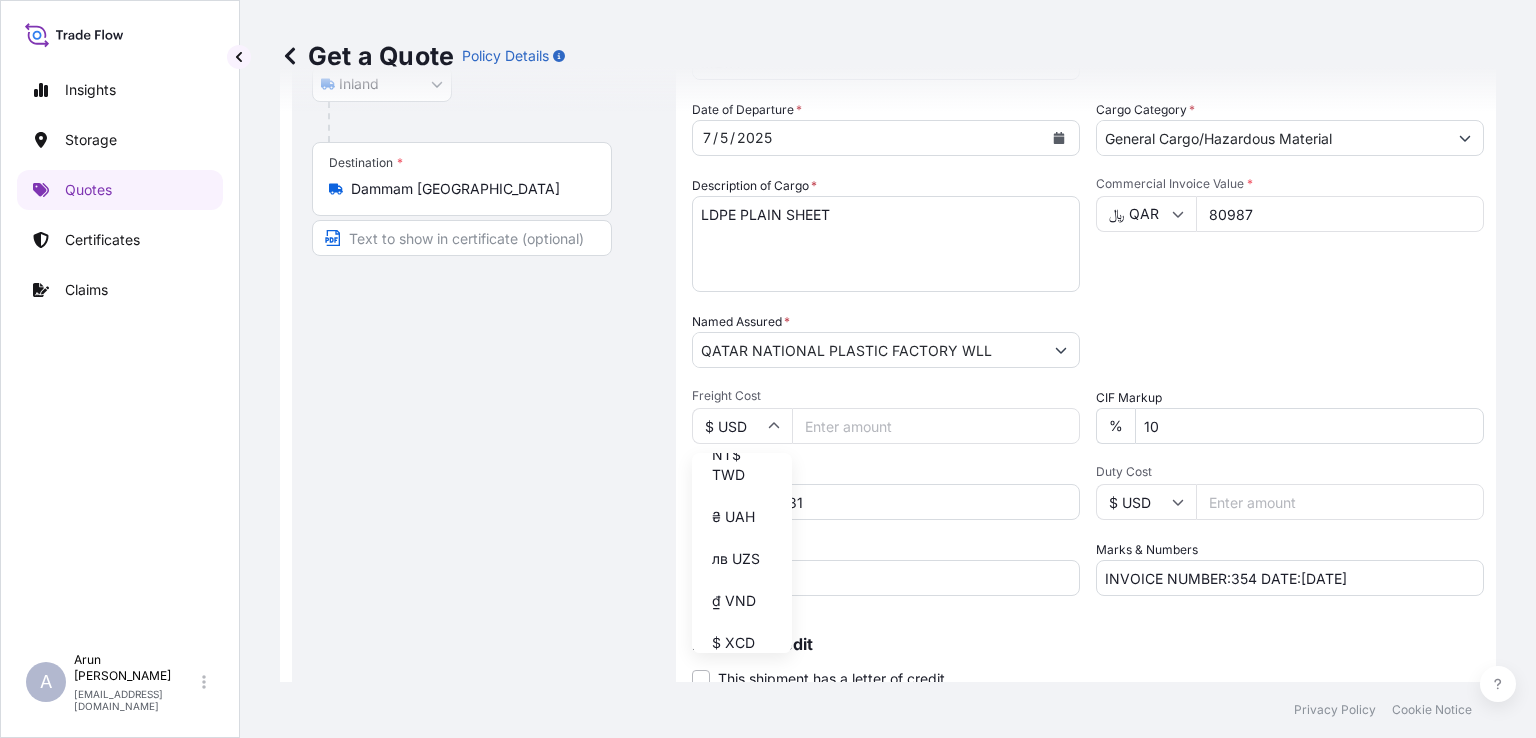 click on "﷼ QAR" at bounding box center [742, -111] 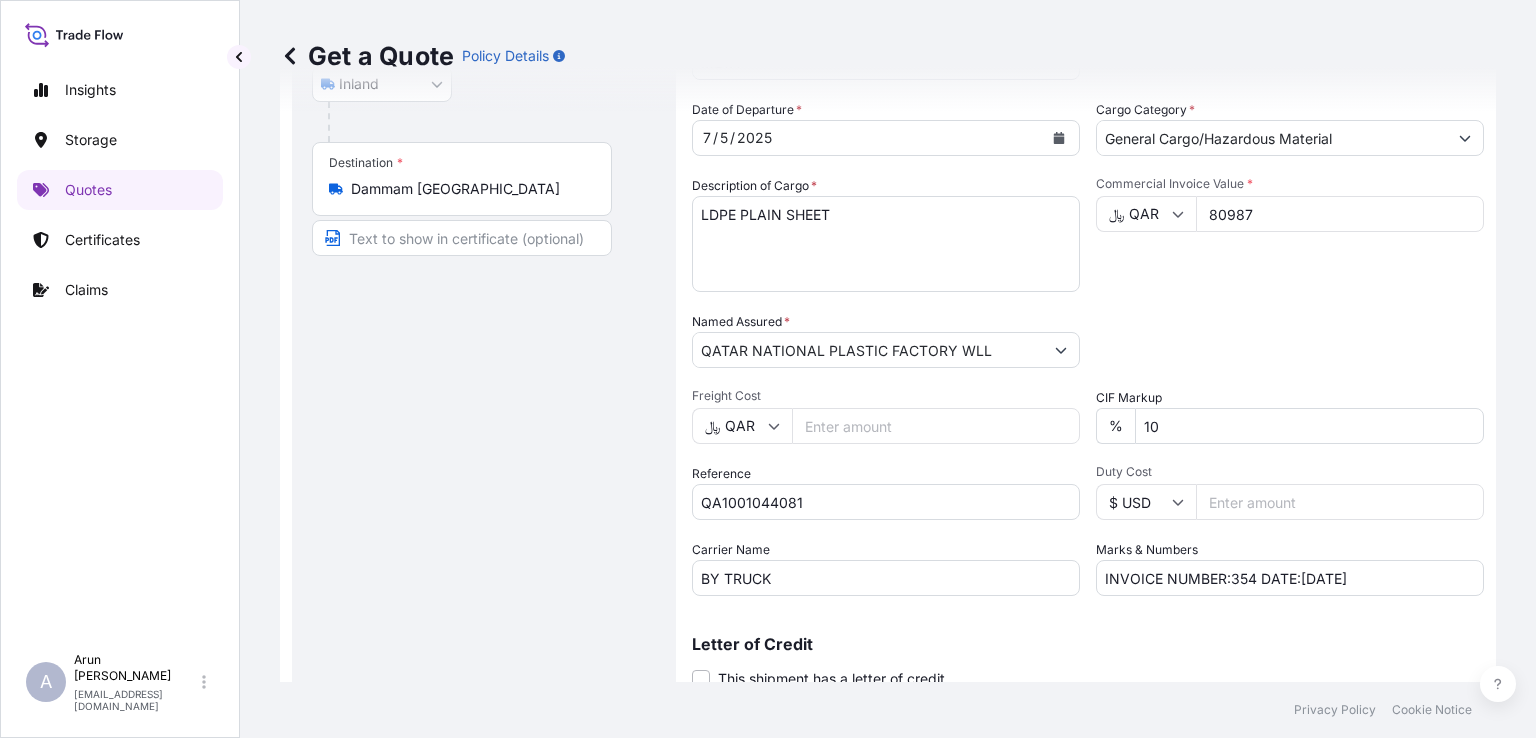 click on "Freight Cost" at bounding box center [936, 426] 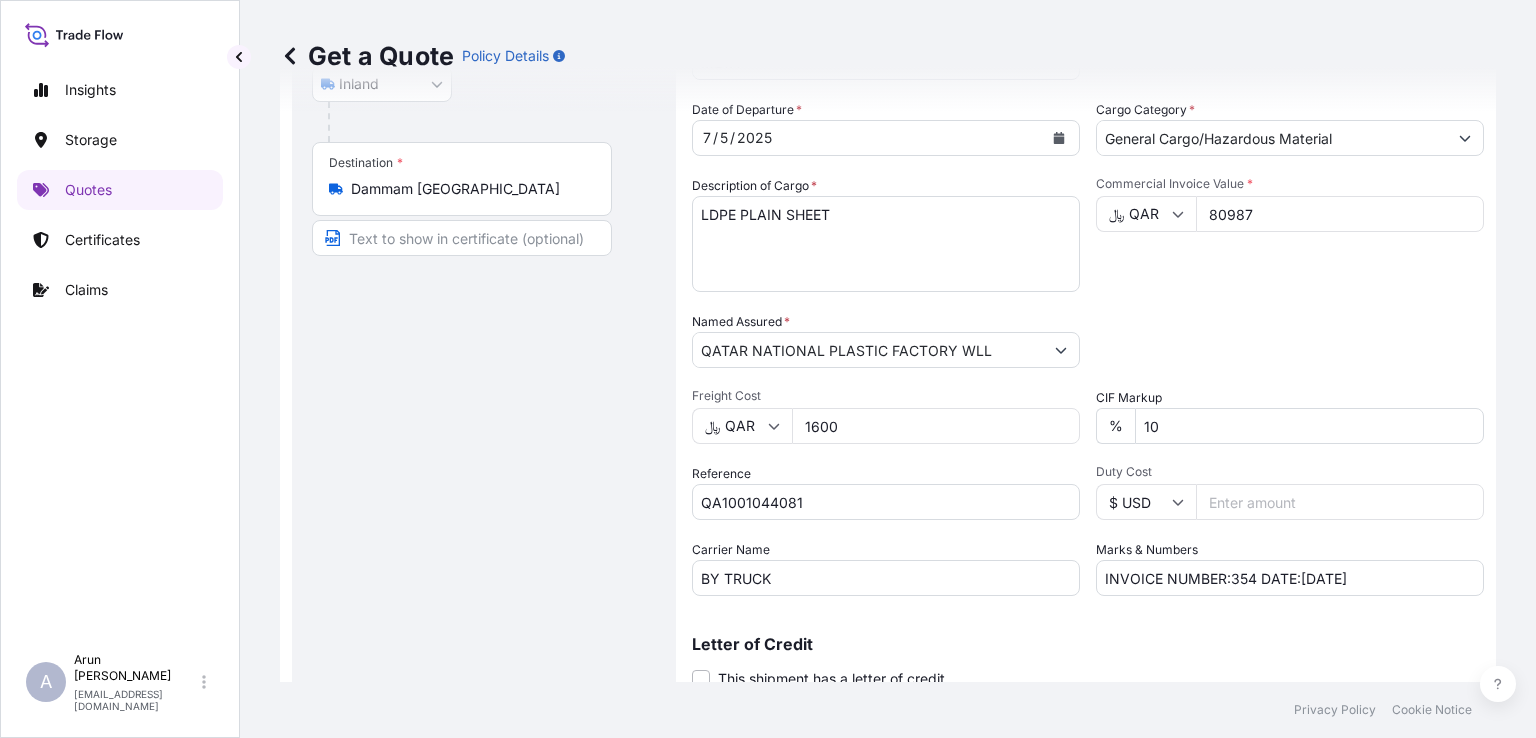 scroll, scrollTop: 373, scrollLeft: 0, axis: vertical 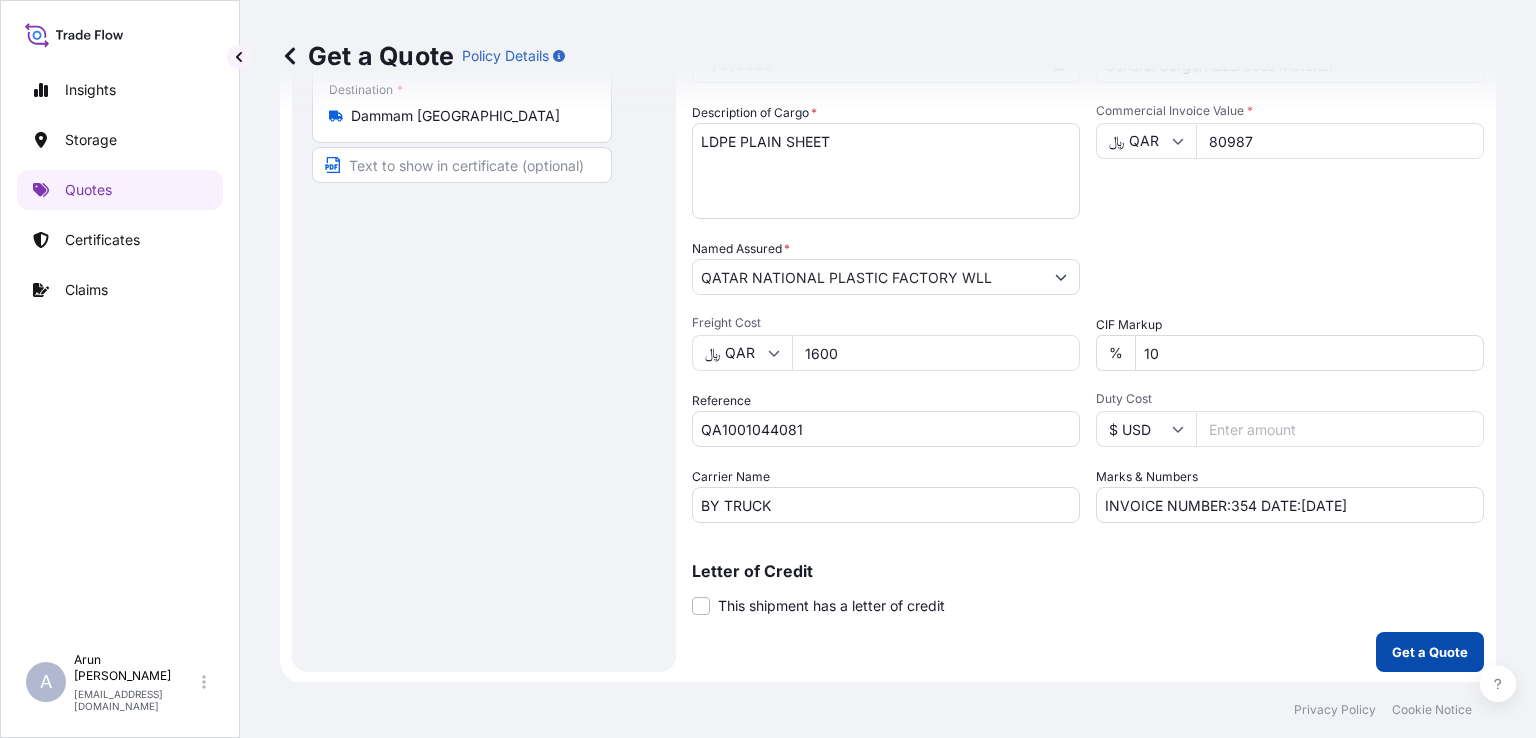type on "1600" 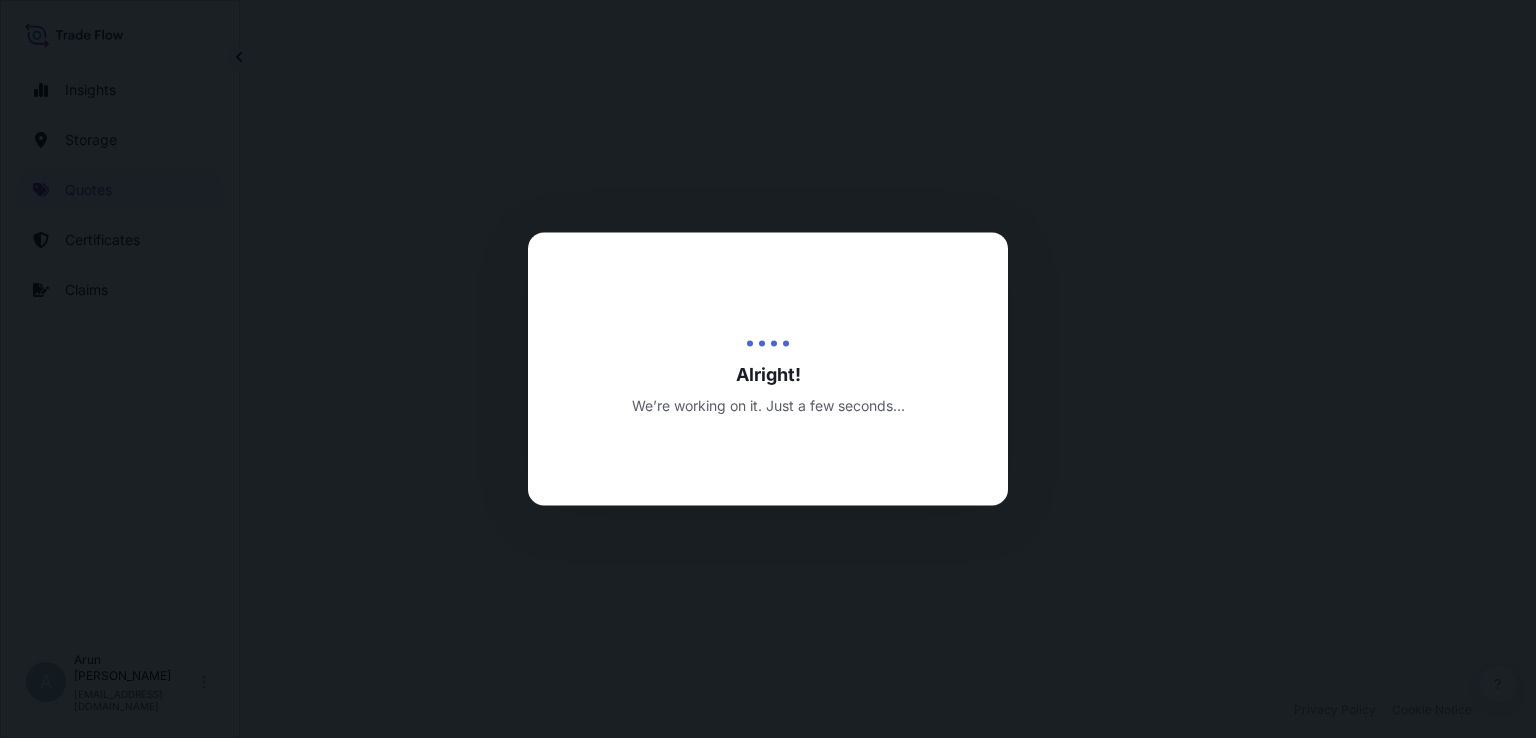 scroll, scrollTop: 0, scrollLeft: 0, axis: both 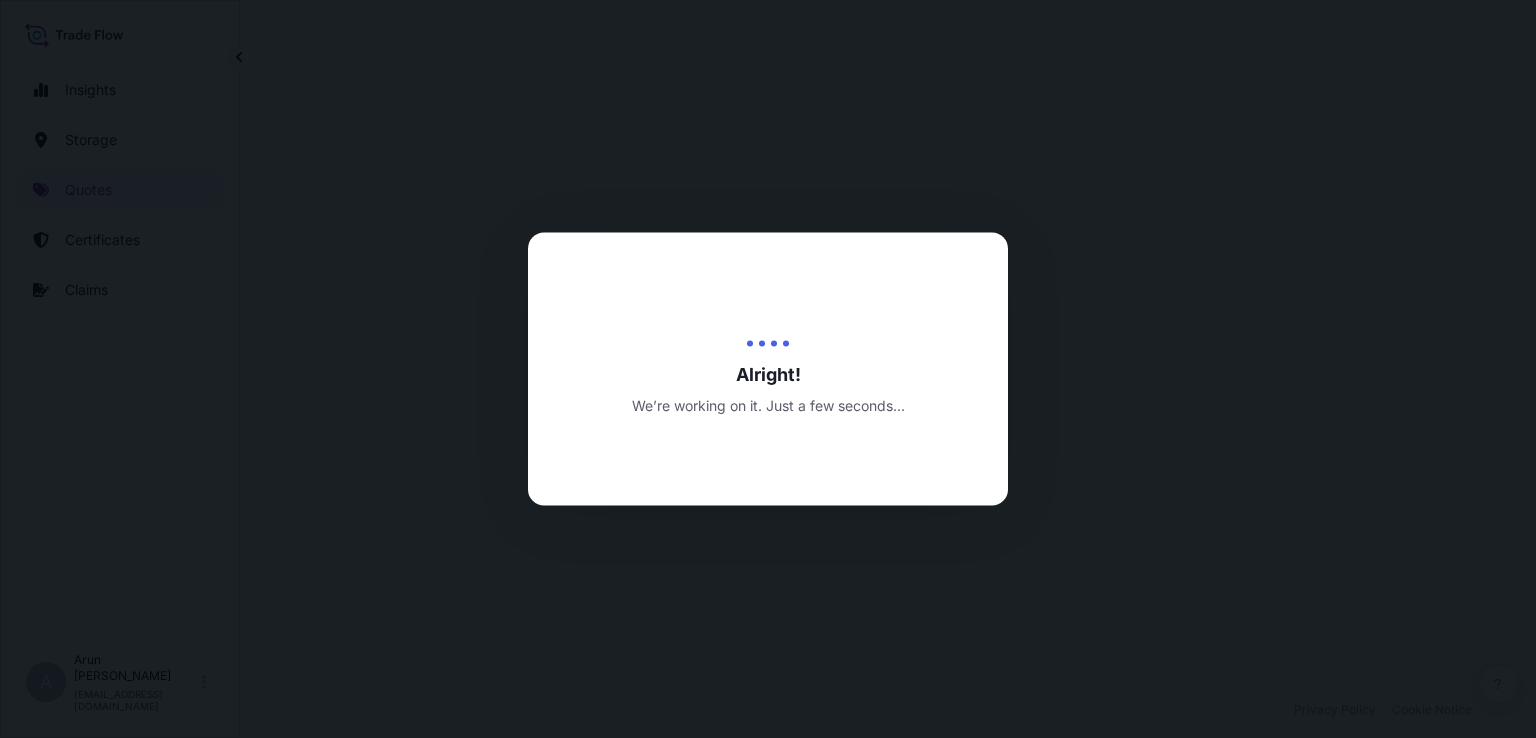 select on "Inland" 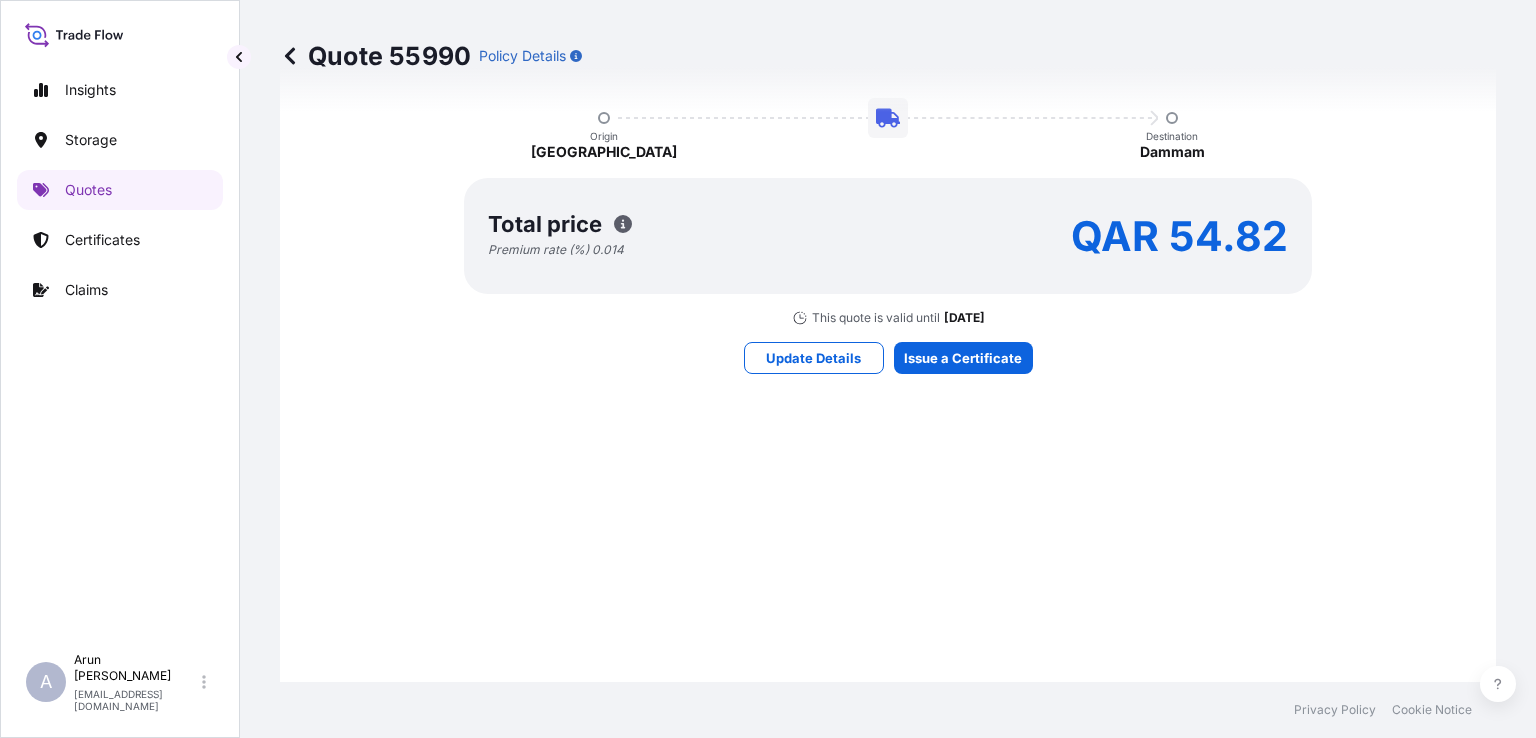 scroll, scrollTop: 1775, scrollLeft: 0, axis: vertical 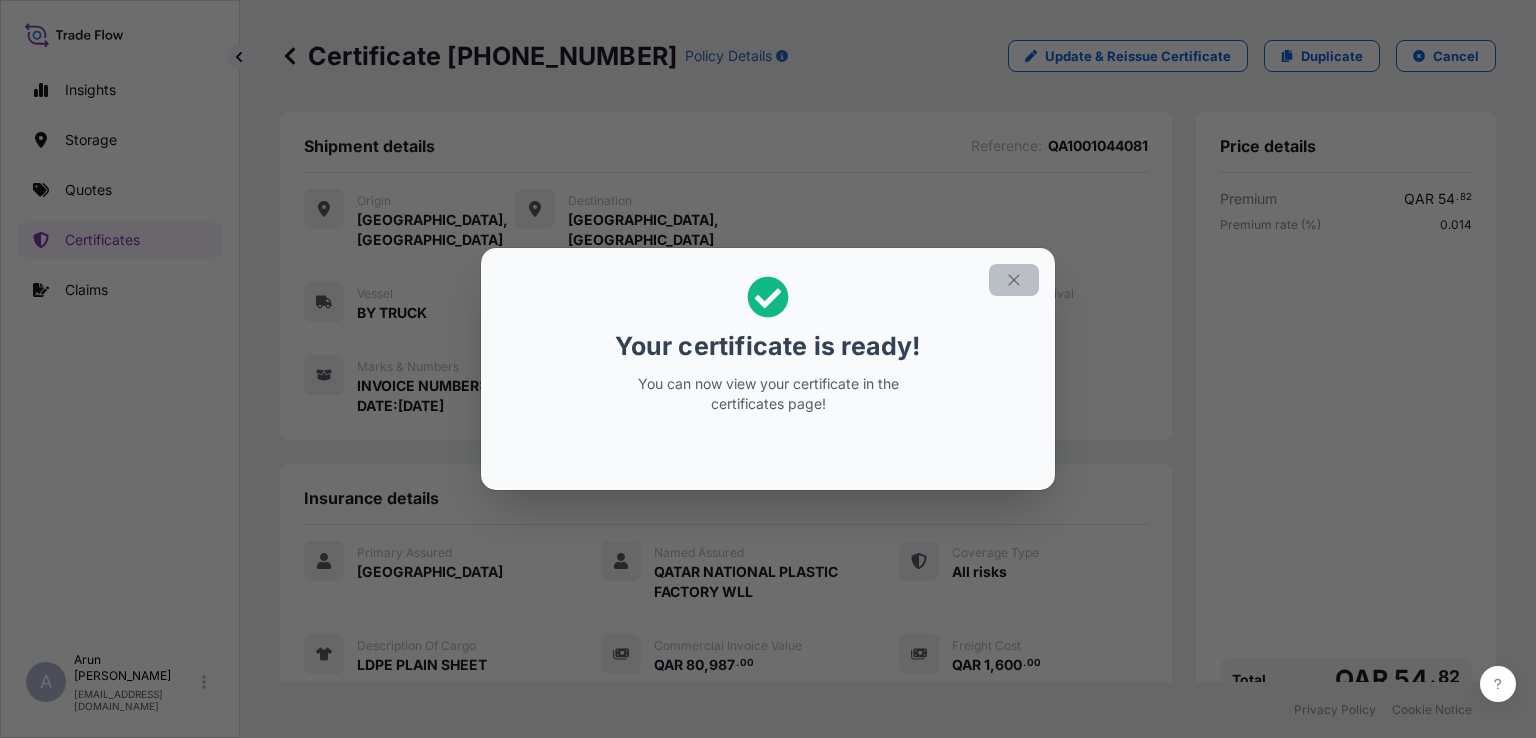 click at bounding box center (1014, 280) 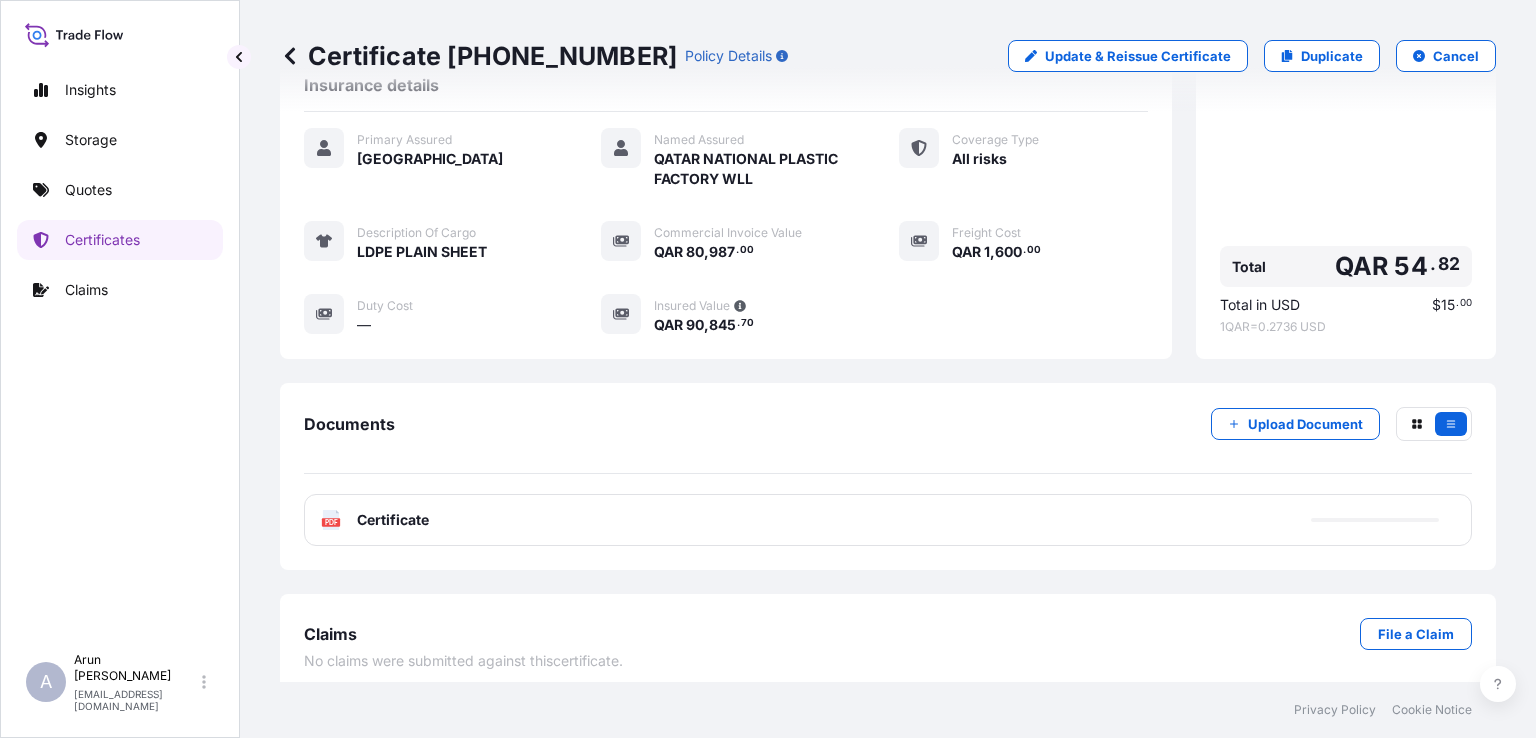 scroll, scrollTop: 418, scrollLeft: 0, axis: vertical 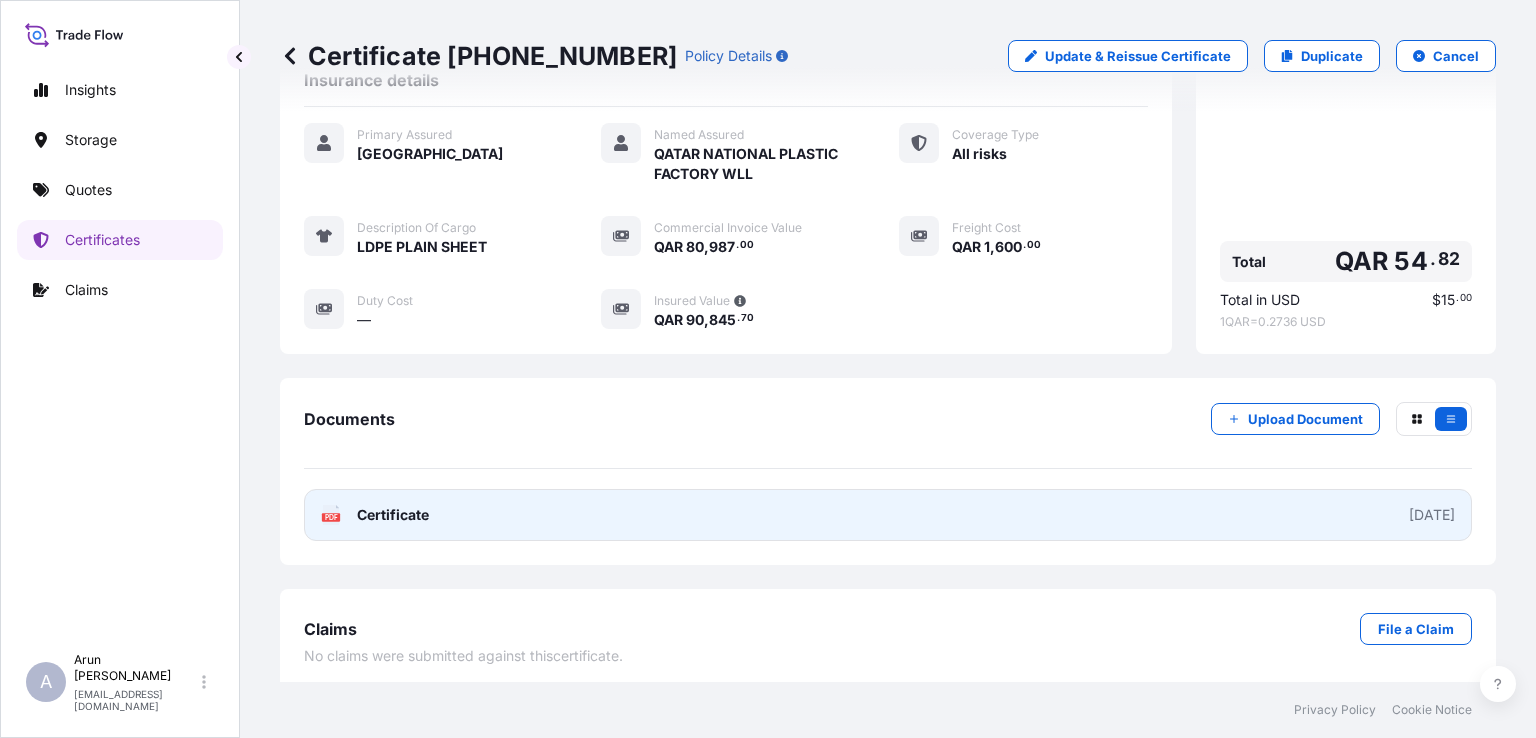 click on "Certificate" at bounding box center (393, 515) 